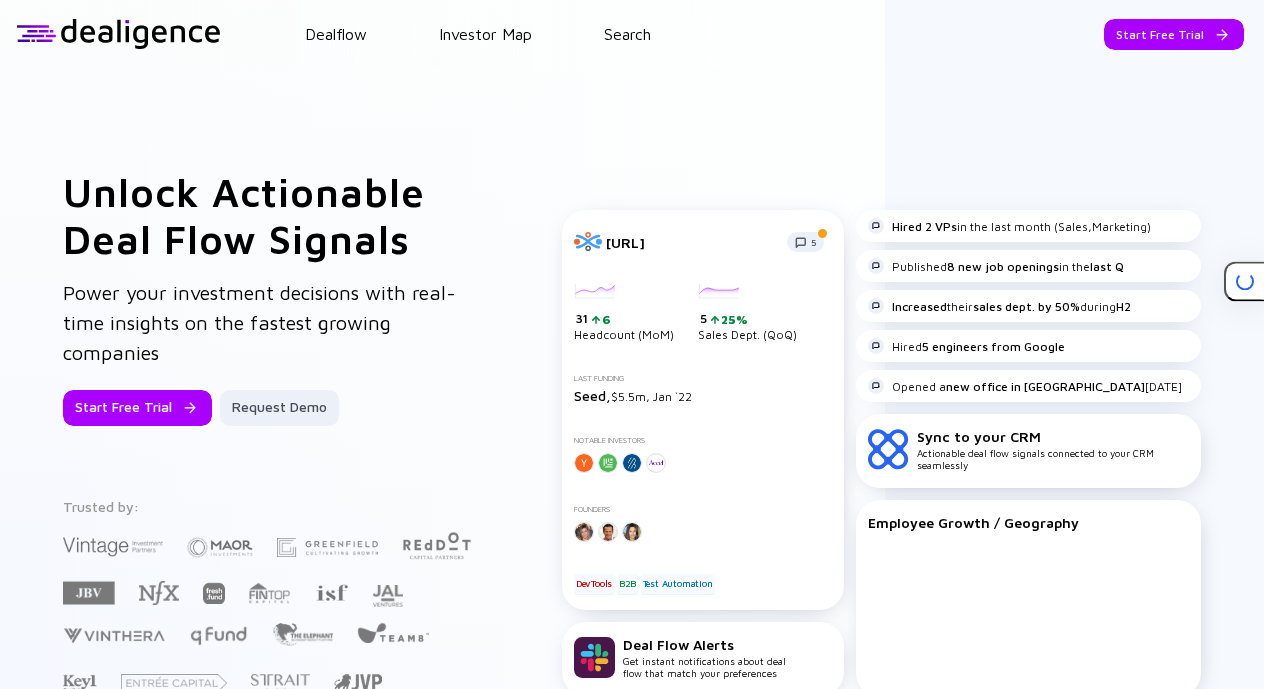 scroll, scrollTop: 0, scrollLeft: 0, axis: both 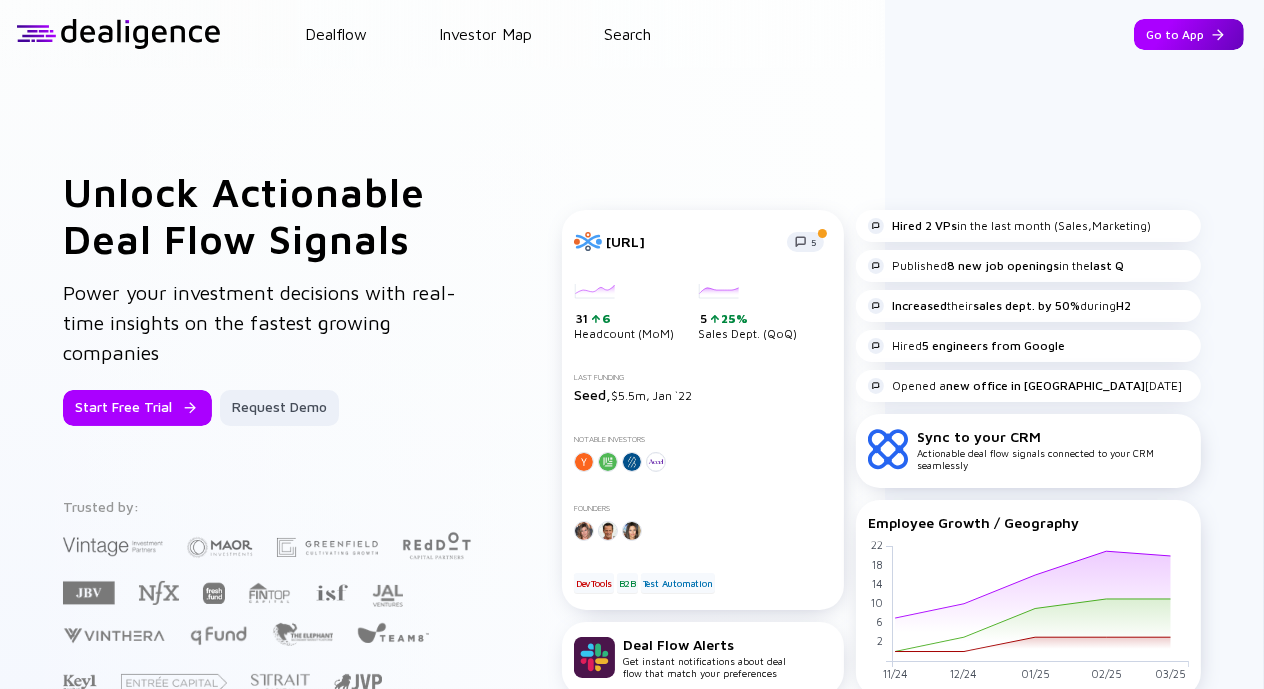 click on "Go to App" at bounding box center [1189, 34] 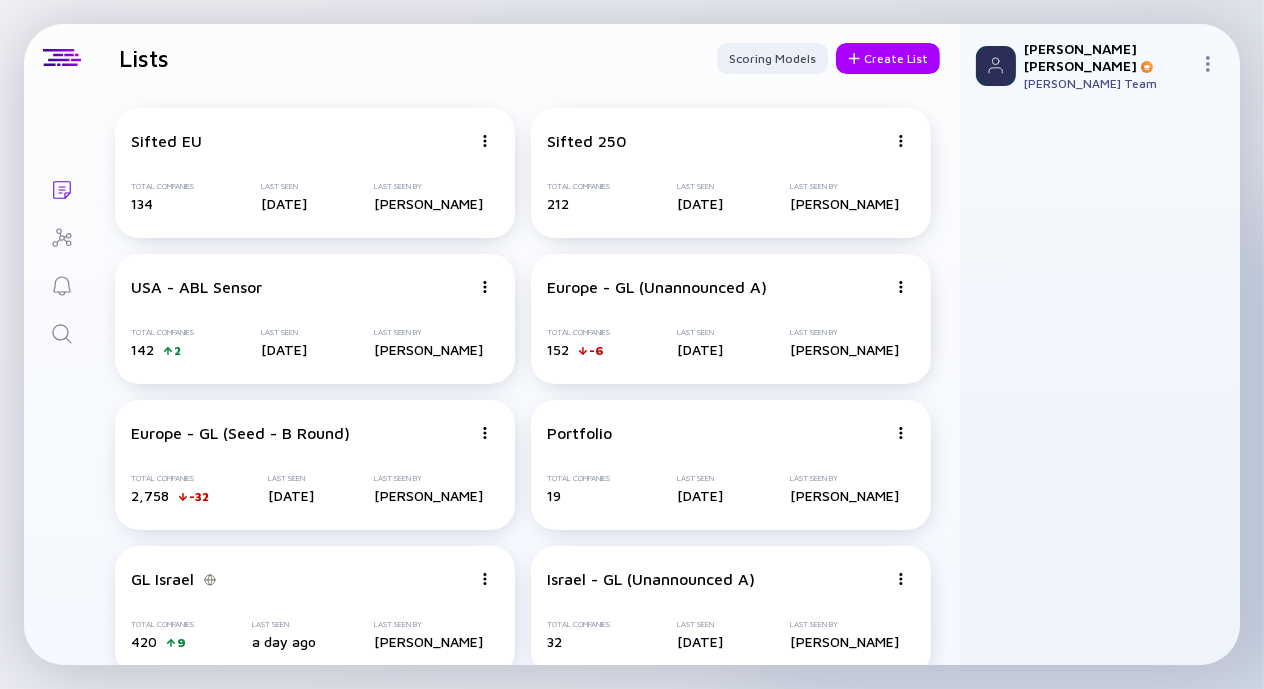 click 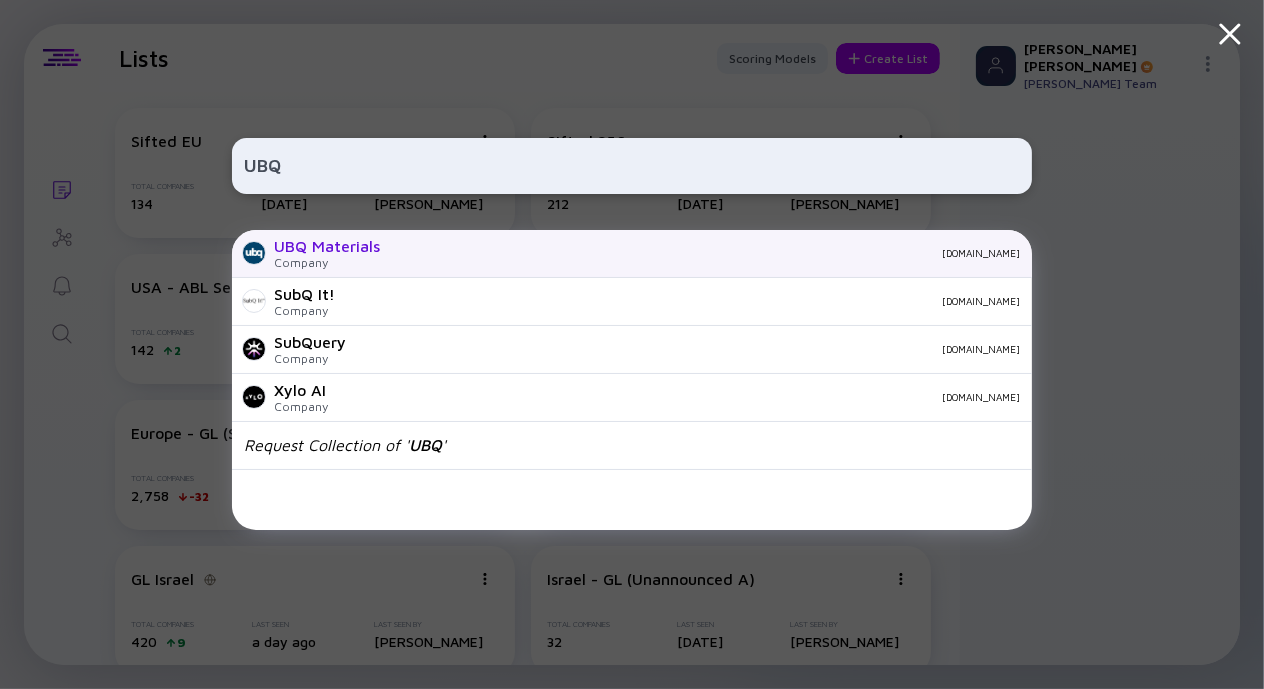 type on "UBQ" 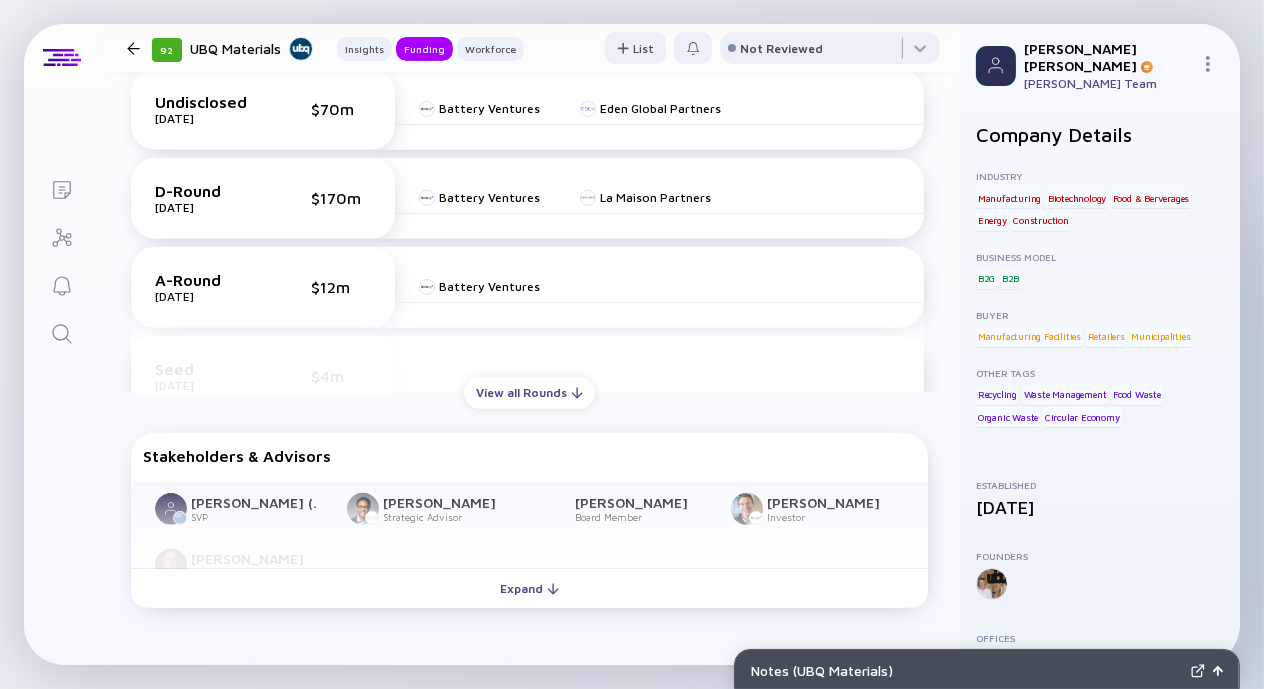 scroll, scrollTop: 899, scrollLeft: 0, axis: vertical 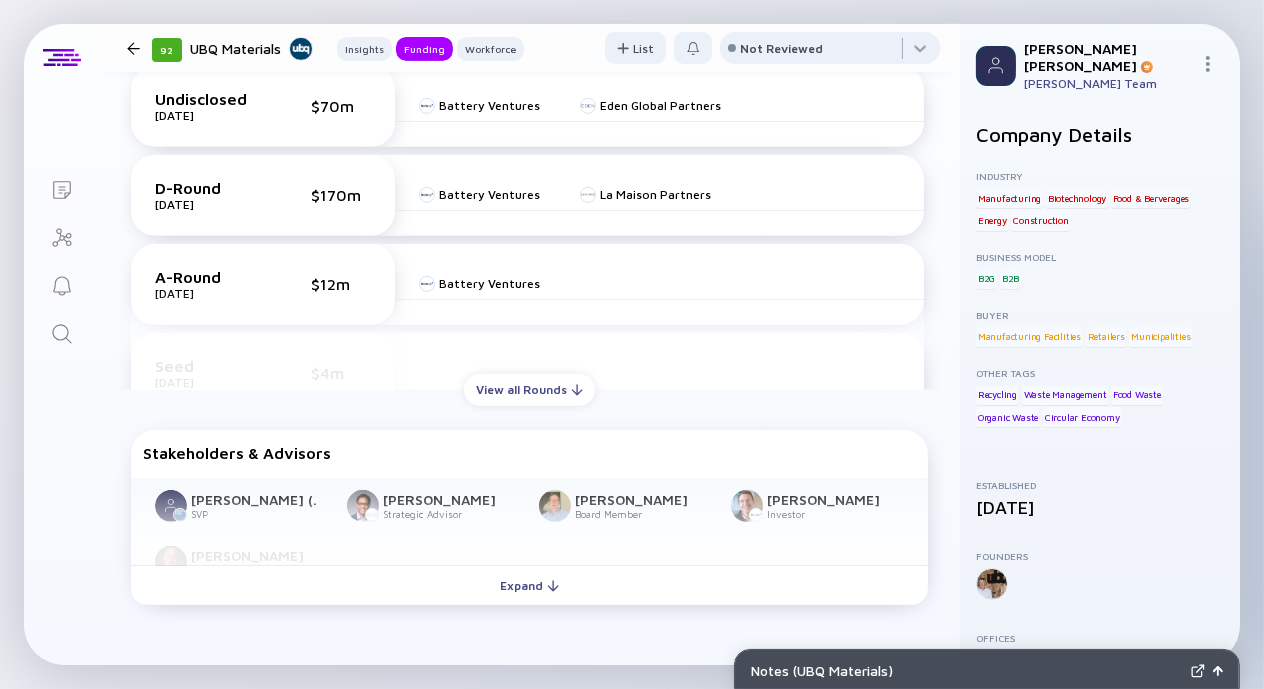 drag, startPoint x: 480, startPoint y: 609, endPoint x: 285, endPoint y: 477, distance: 235.47612 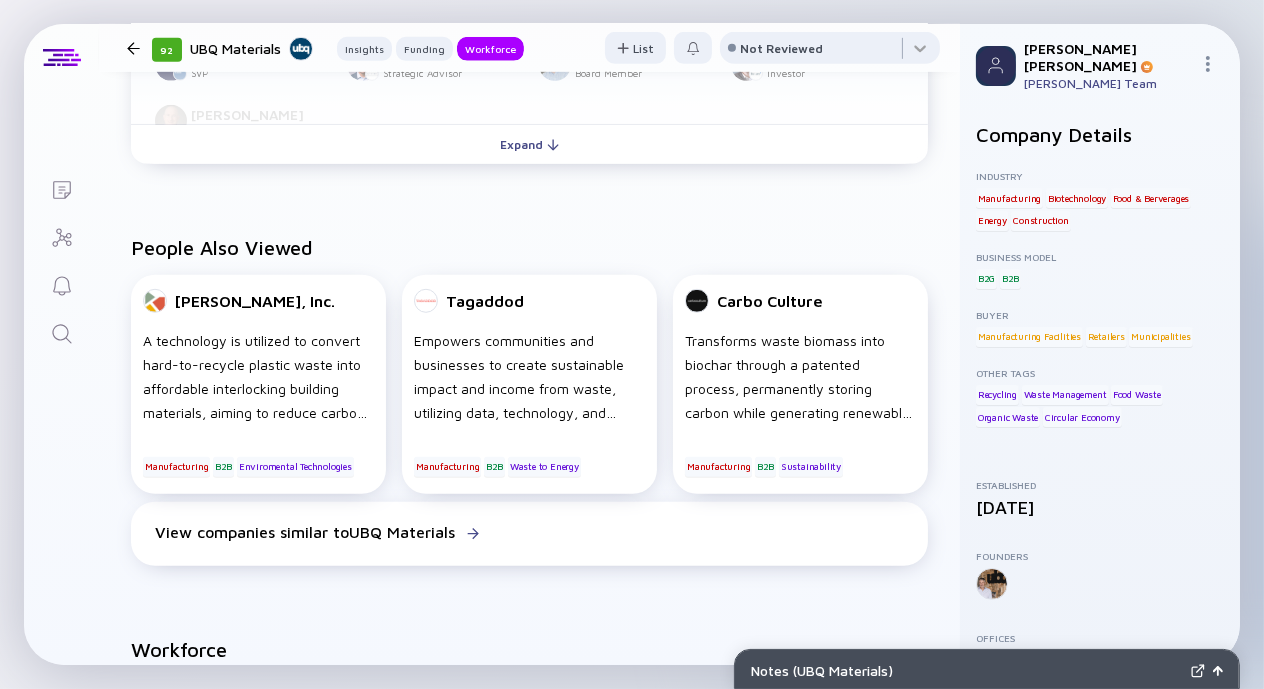 scroll, scrollTop: 1317, scrollLeft: 0, axis: vertical 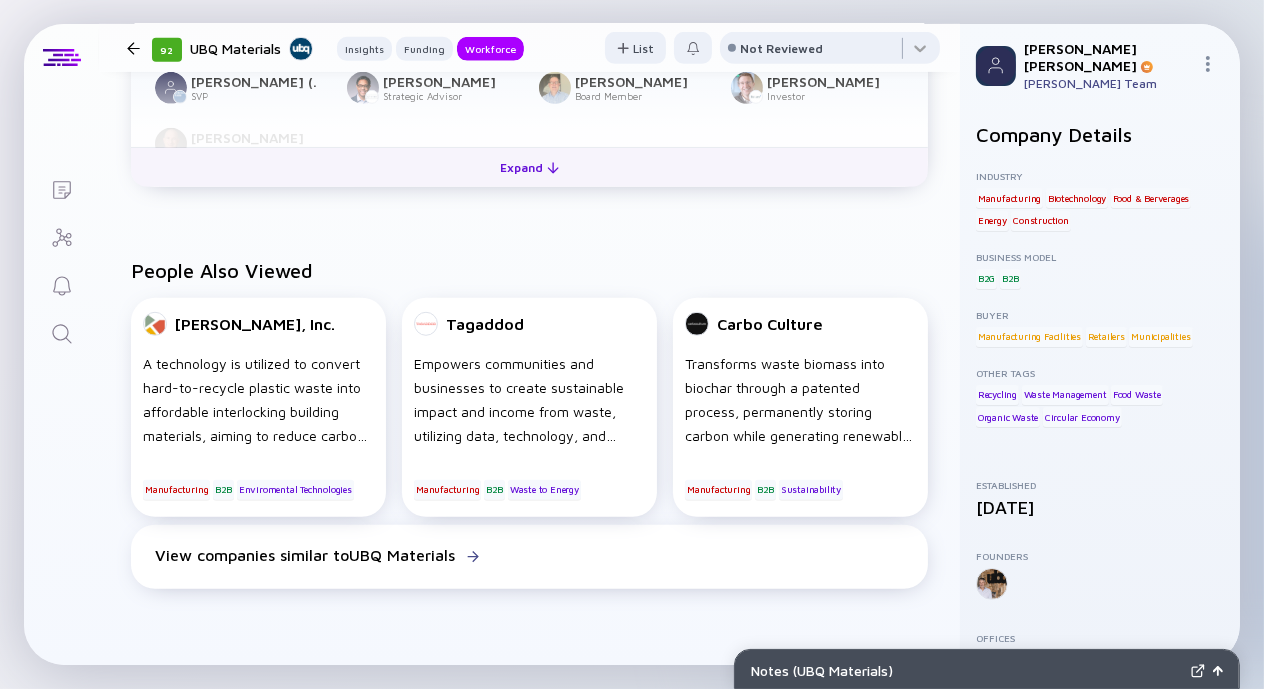 click on "Expand" at bounding box center (529, 167) 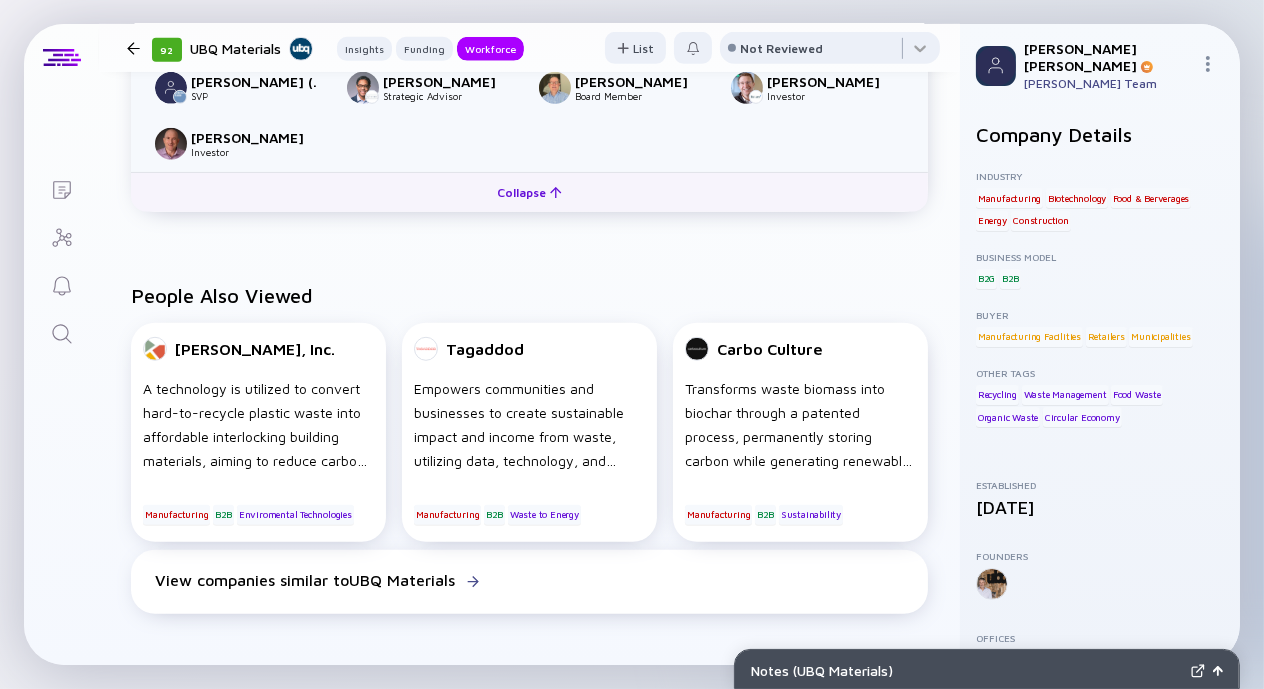 click on "Collapse" at bounding box center [529, 192] 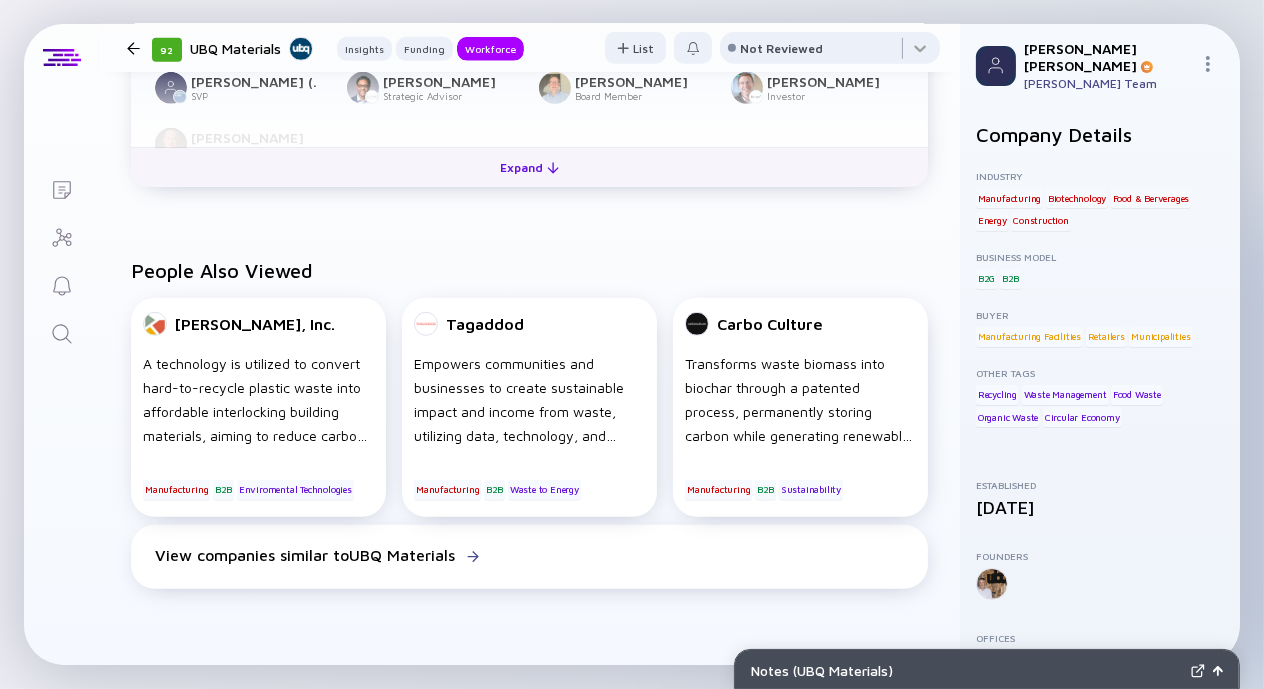 click on "Expand" at bounding box center [529, 167] 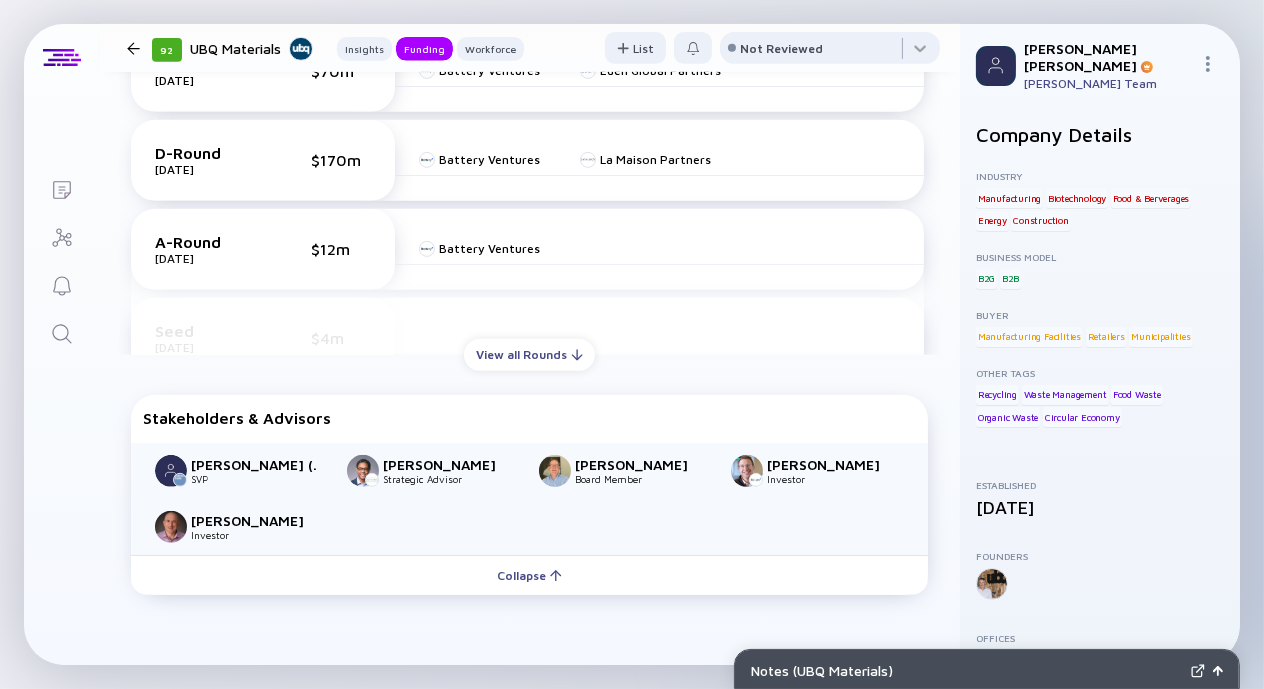 scroll, scrollTop: 932, scrollLeft: 0, axis: vertical 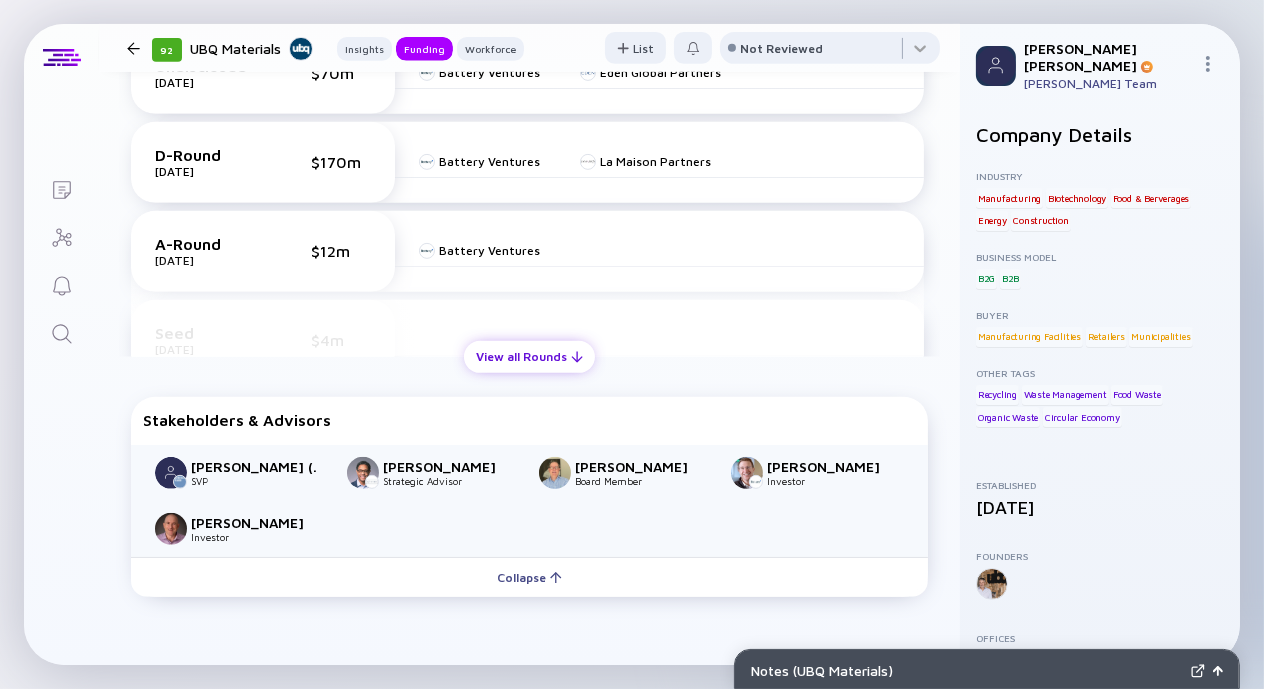 click on "Undisclosed   Sept 2023   $70m Battery Ventures Eden Global Partners D-Round   Dec 2021   $170m Battery Ventures La Maison Partners A-Round   Aug 2016   $12m Battery Ventures Seed   Feb 2015   $4m Seed   Jun 2013   $6m Battery Ventures Seed   Jul 2012   $3m" at bounding box center (529, 187) 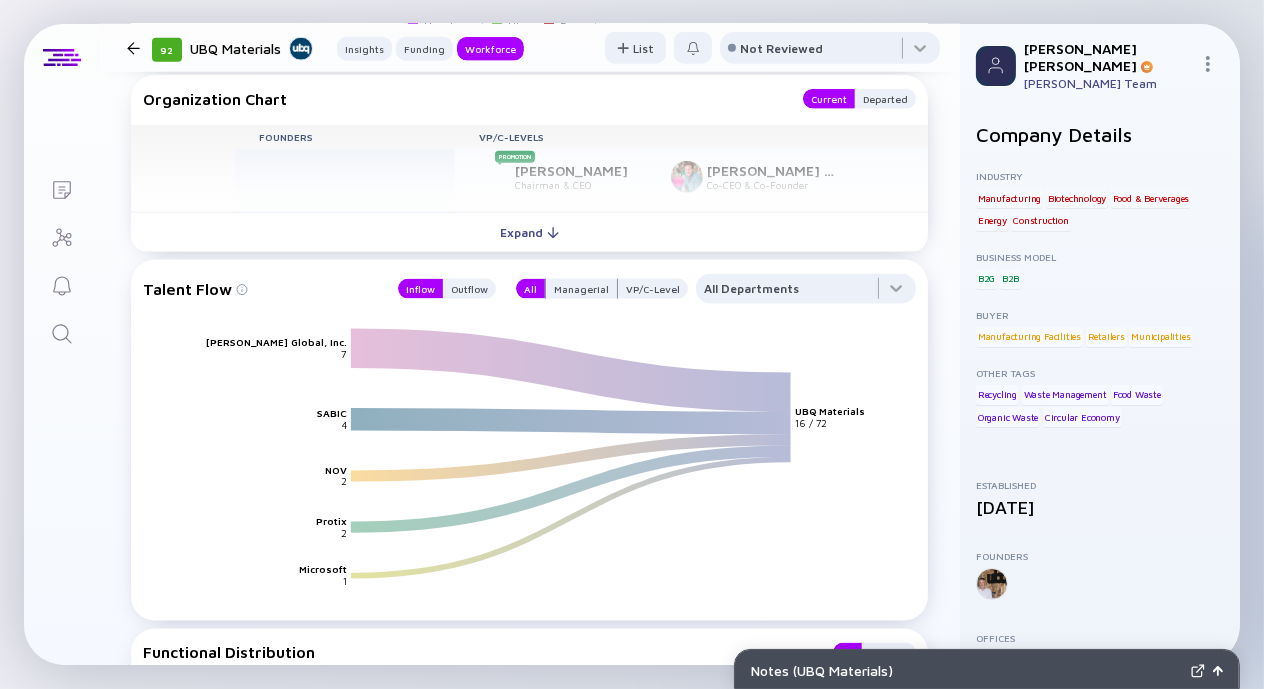 scroll, scrollTop: 2645, scrollLeft: 0, axis: vertical 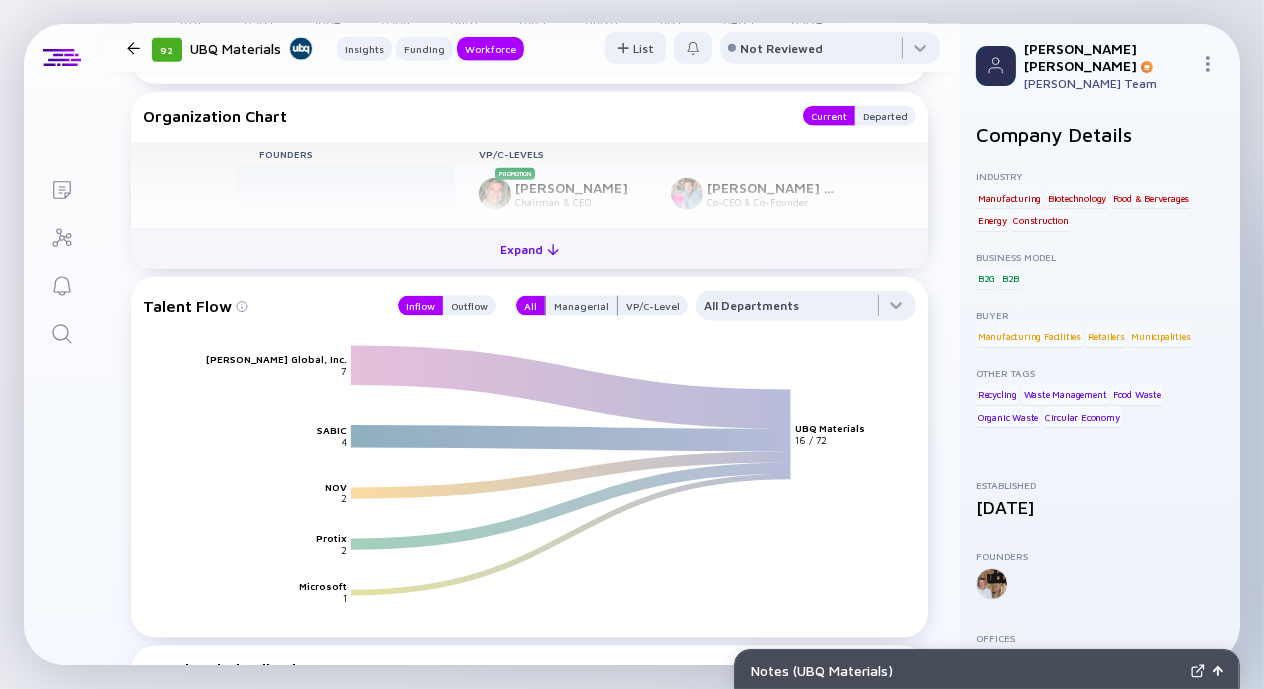 click on "Expand" at bounding box center (529, 249) 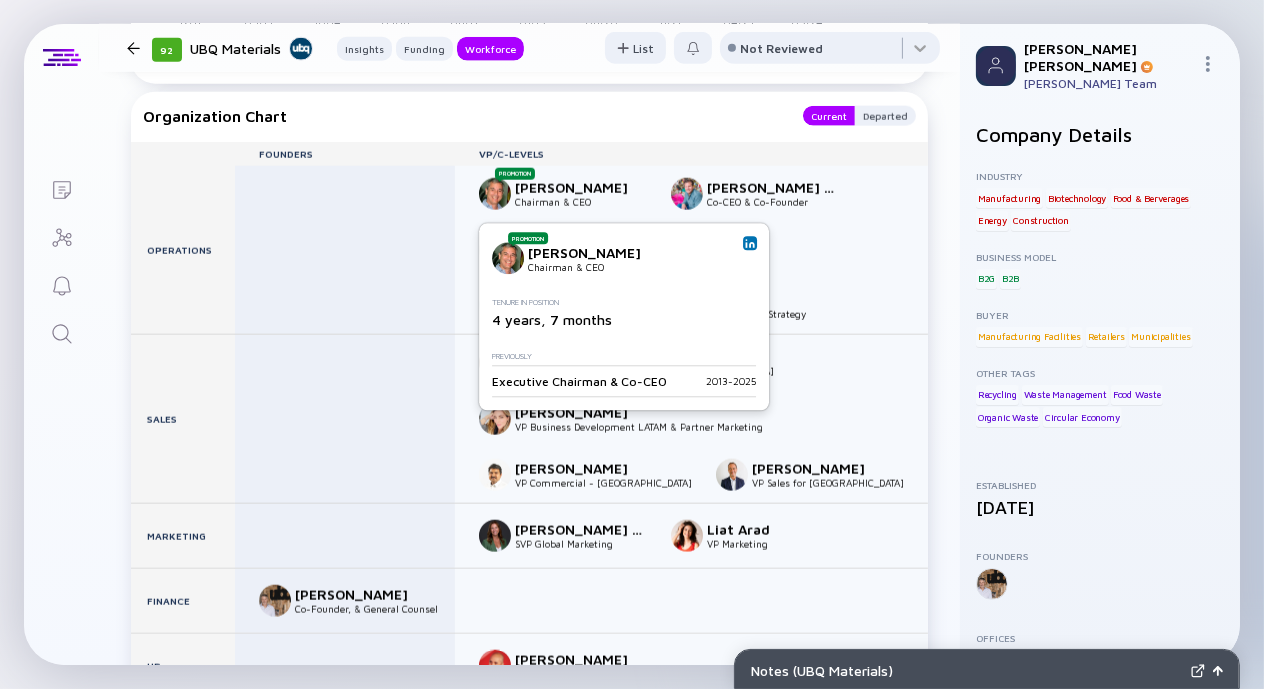 click at bounding box center [750, 243] 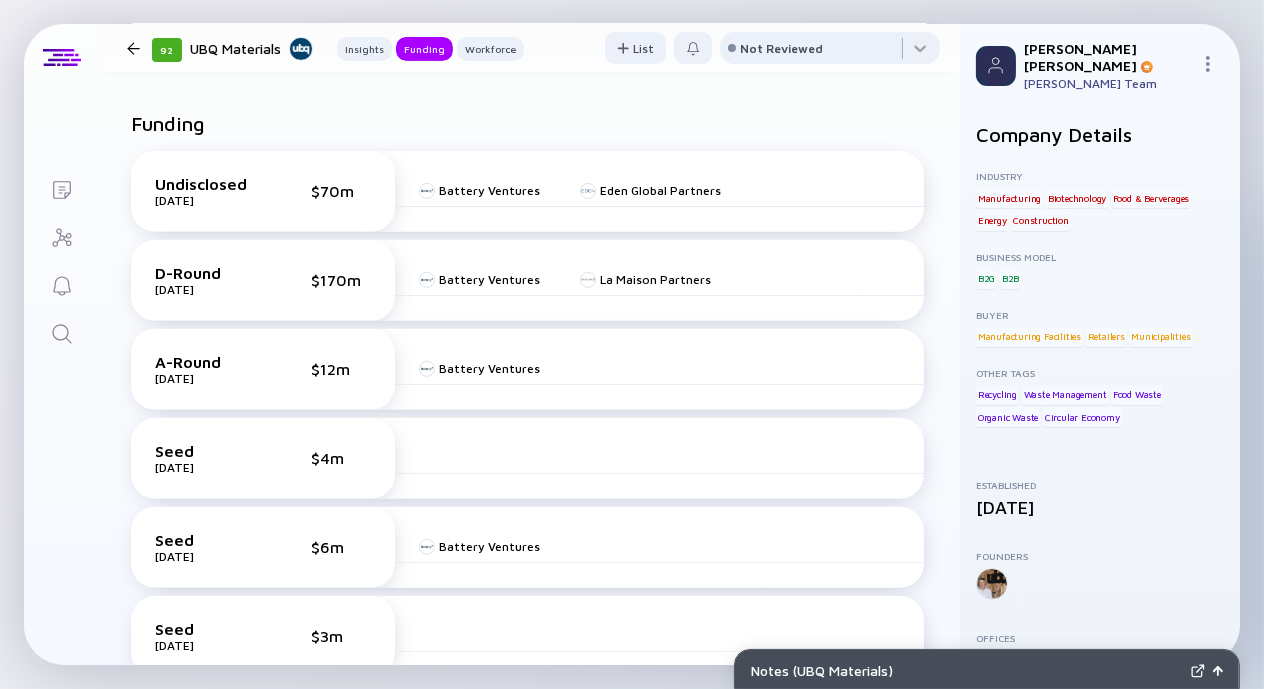 scroll, scrollTop: 816, scrollLeft: 0, axis: vertical 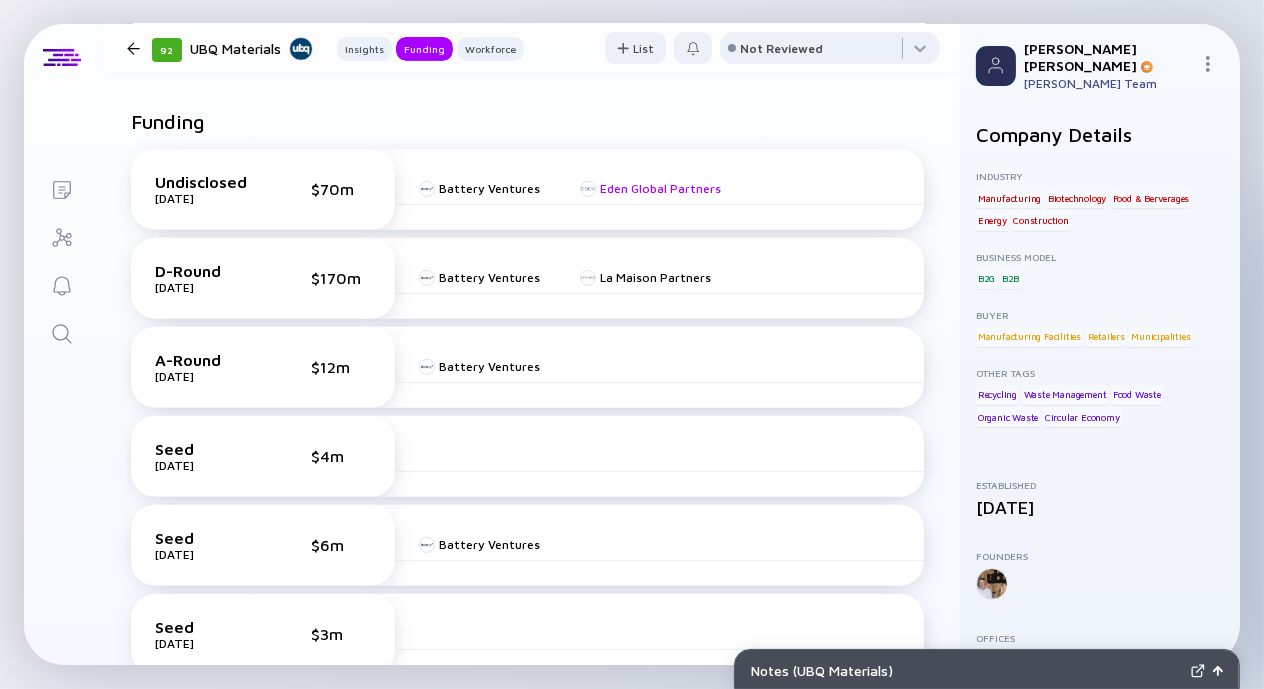 click on "Eden Global Partners" at bounding box center [660, 188] 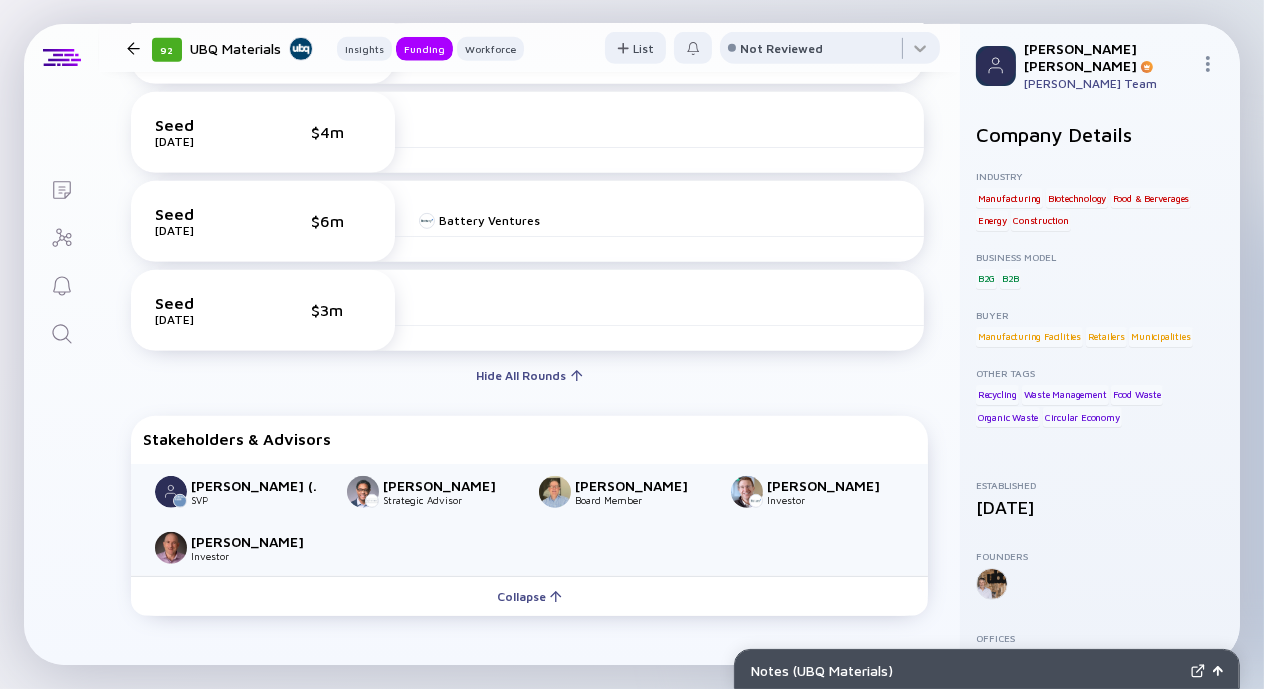 click on "Hide All Rounds" at bounding box center (530, 375) 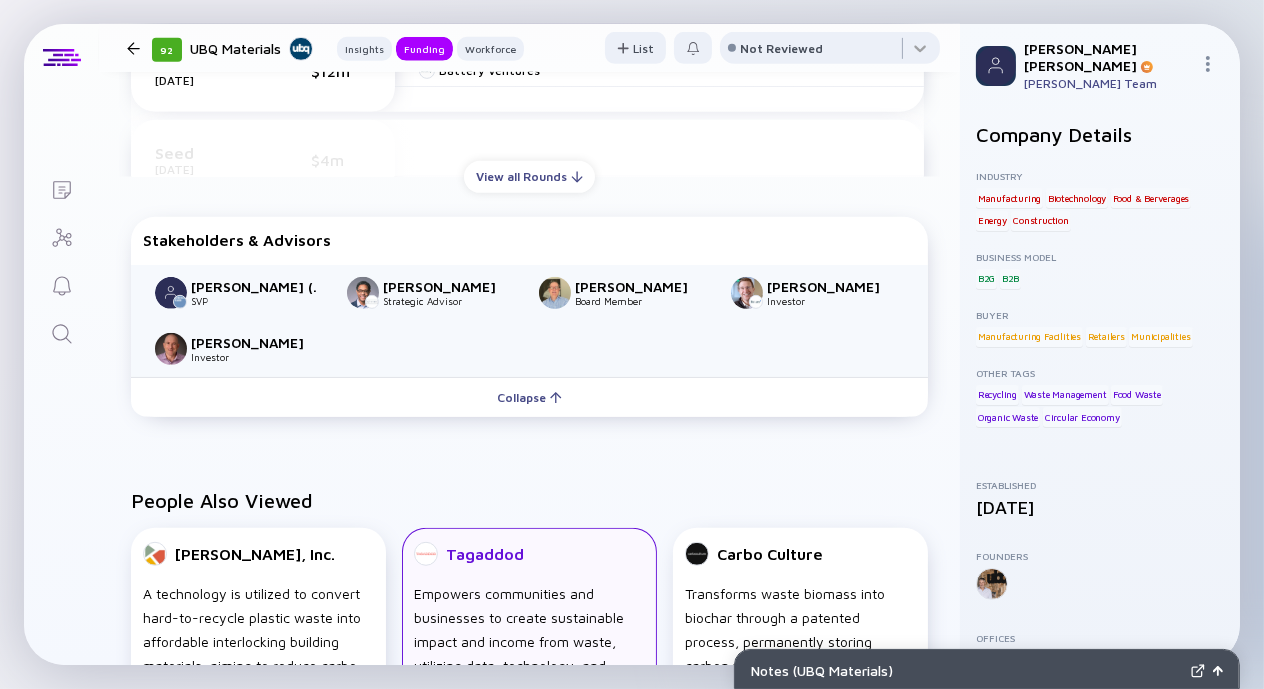 scroll, scrollTop: 1111, scrollLeft: 10, axis: both 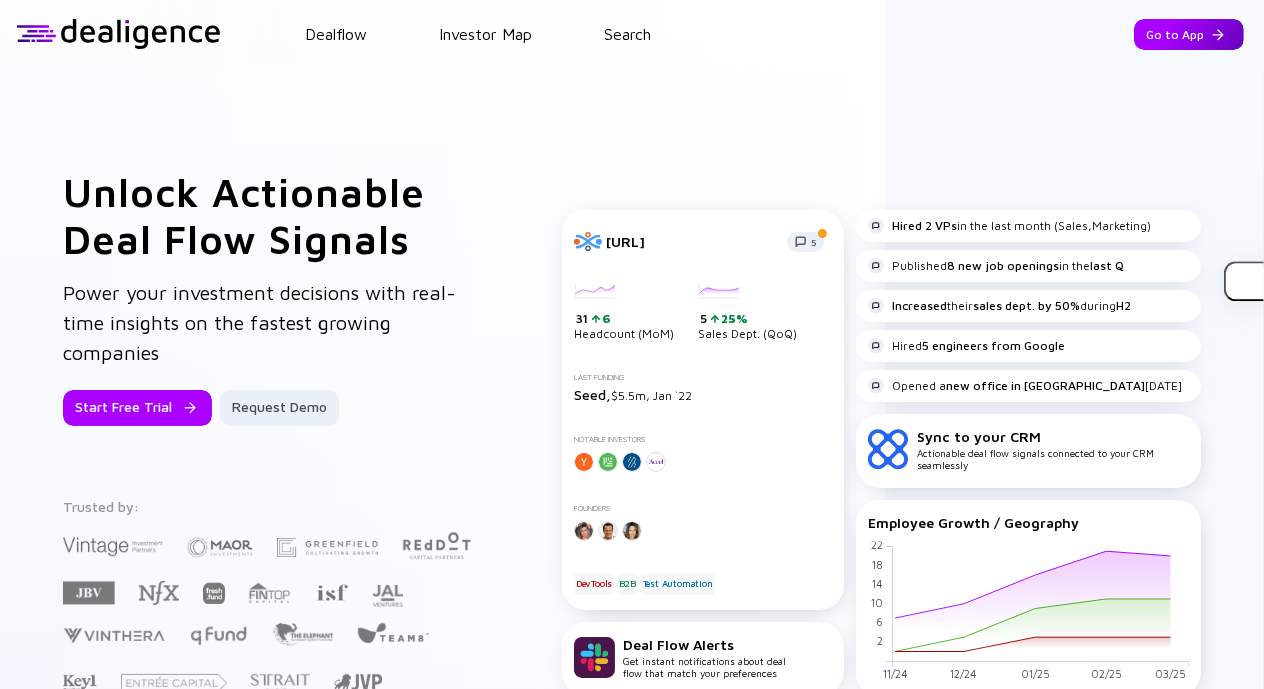 click on "Go to App" at bounding box center [1189, 34] 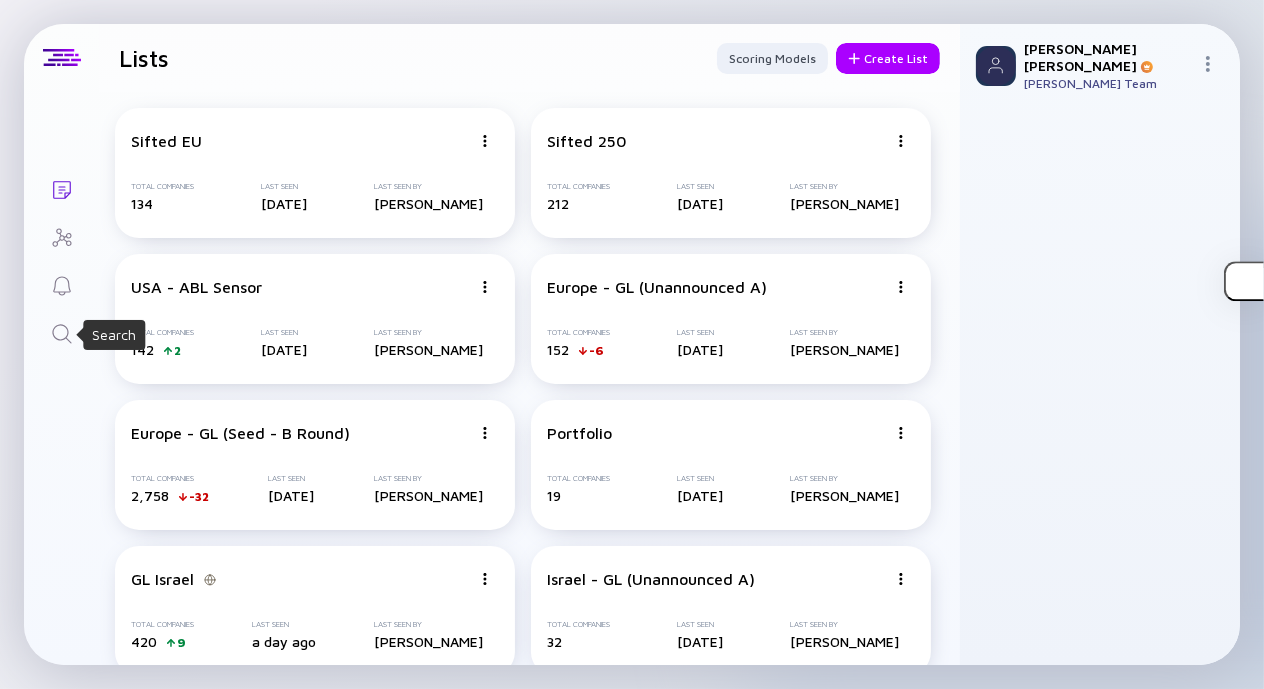 click 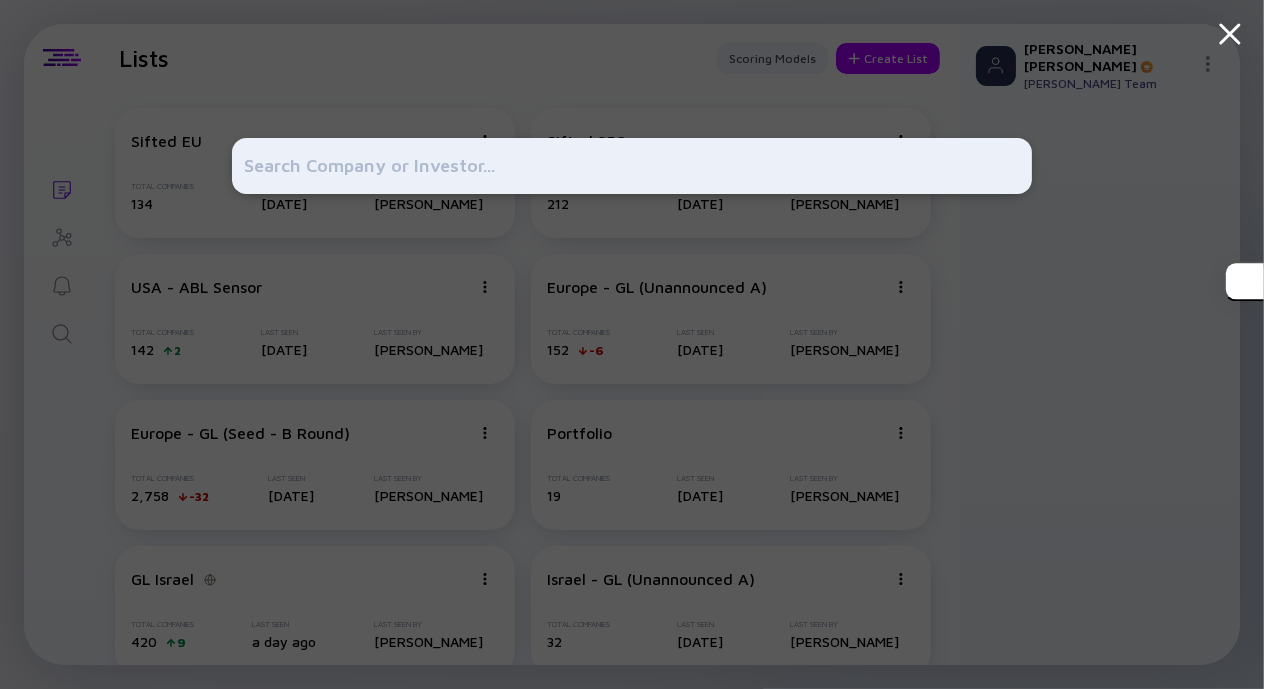 type on "F" 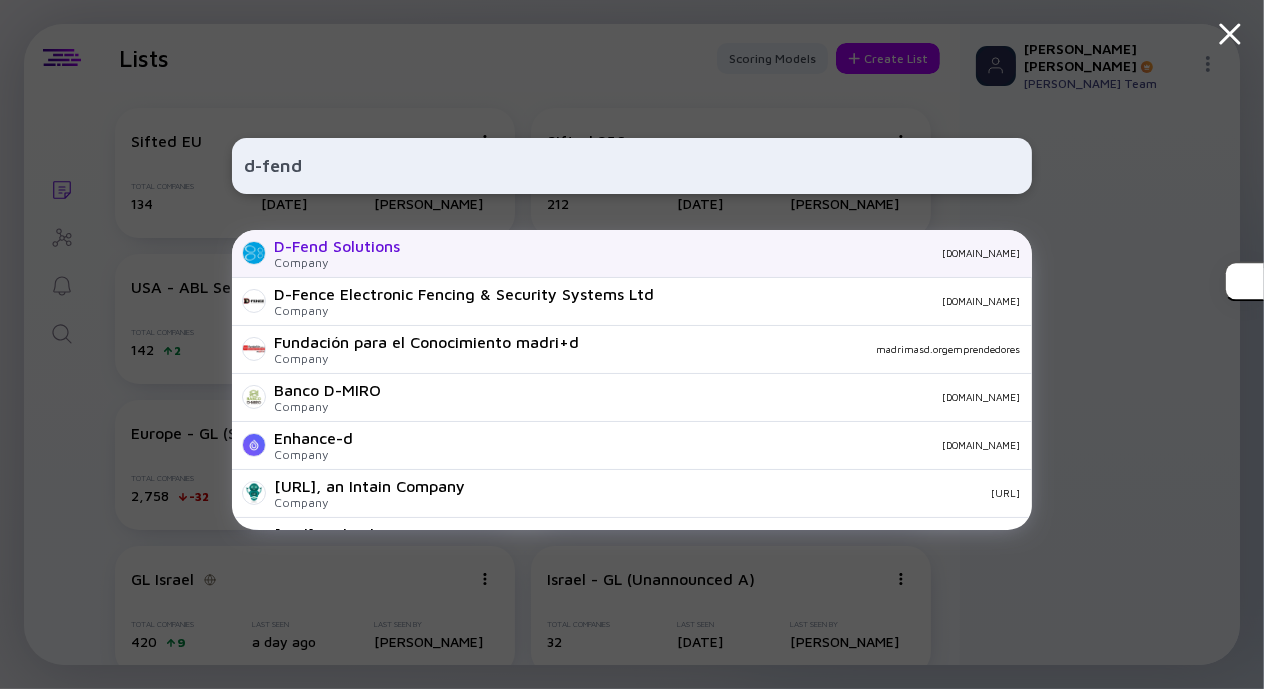 type on "d-fend" 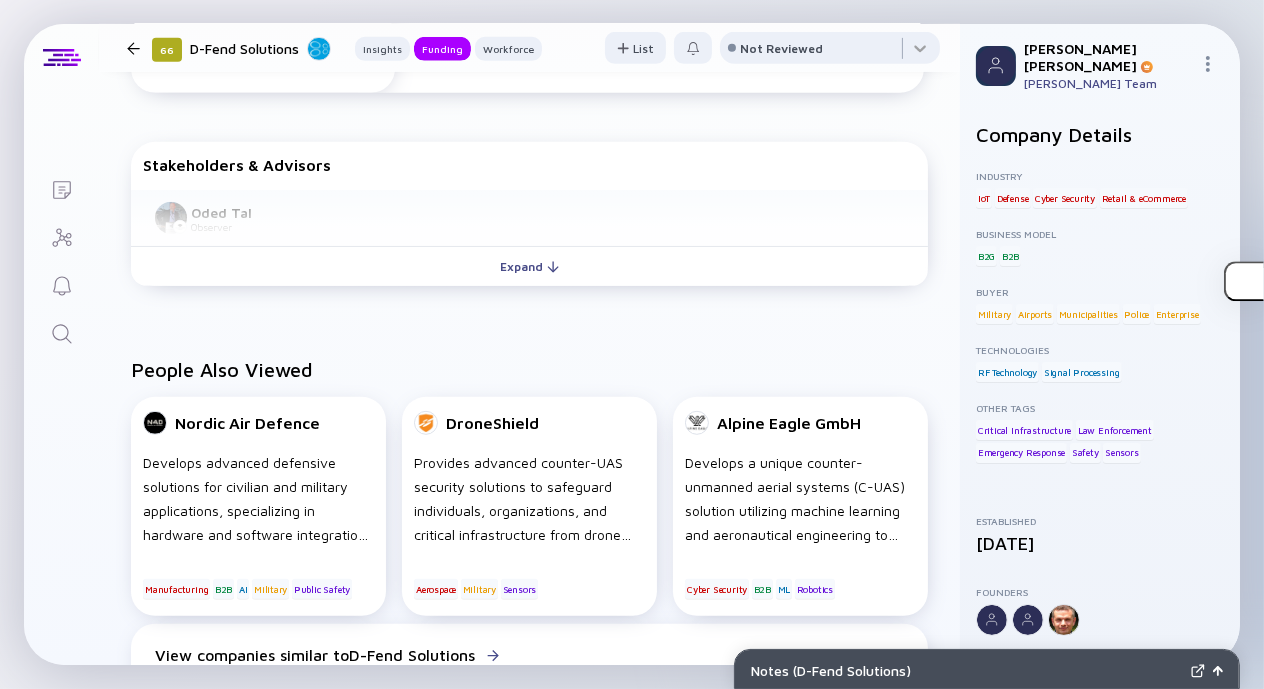 scroll, scrollTop: 1034, scrollLeft: 0, axis: vertical 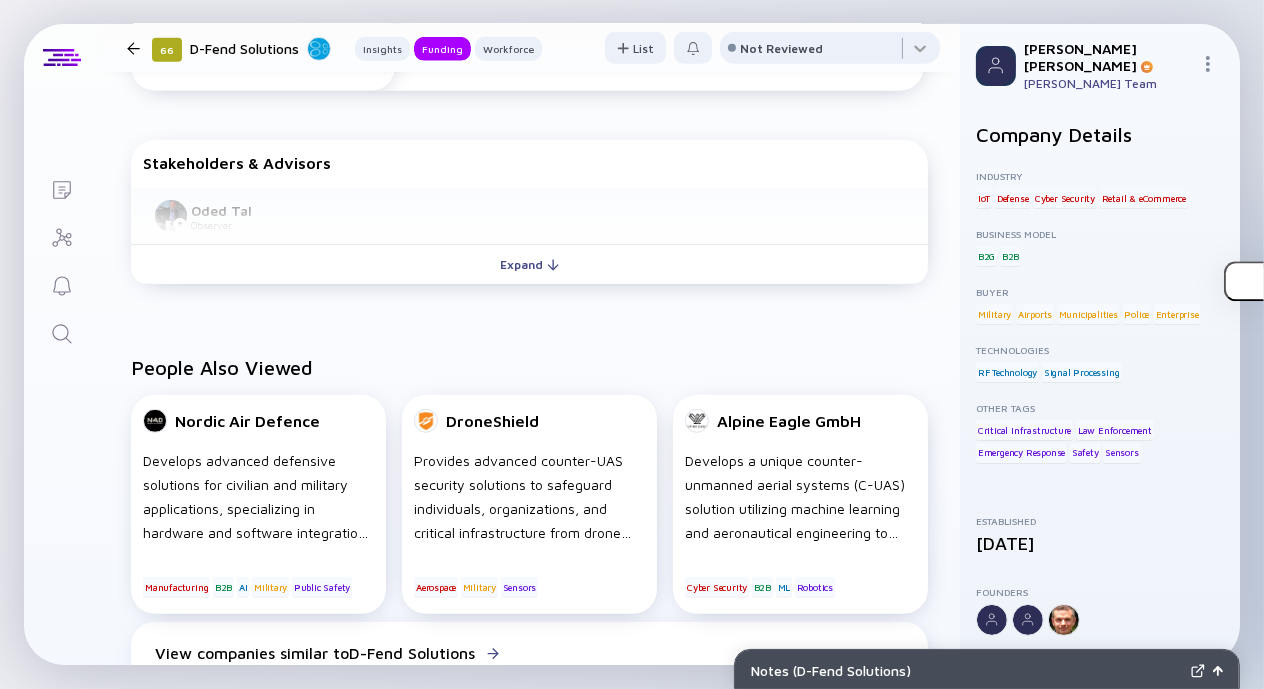 click on "Oded Tal Observer" at bounding box center (529, 216) 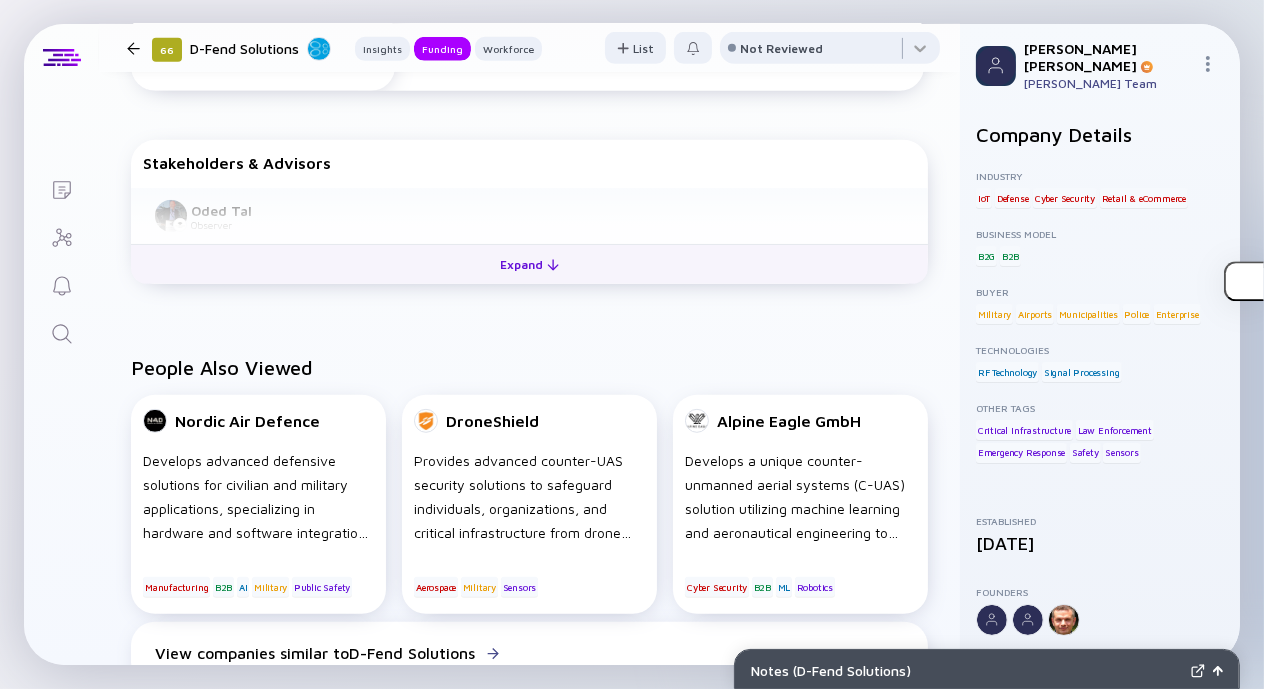 click on "Expand" at bounding box center [529, 264] 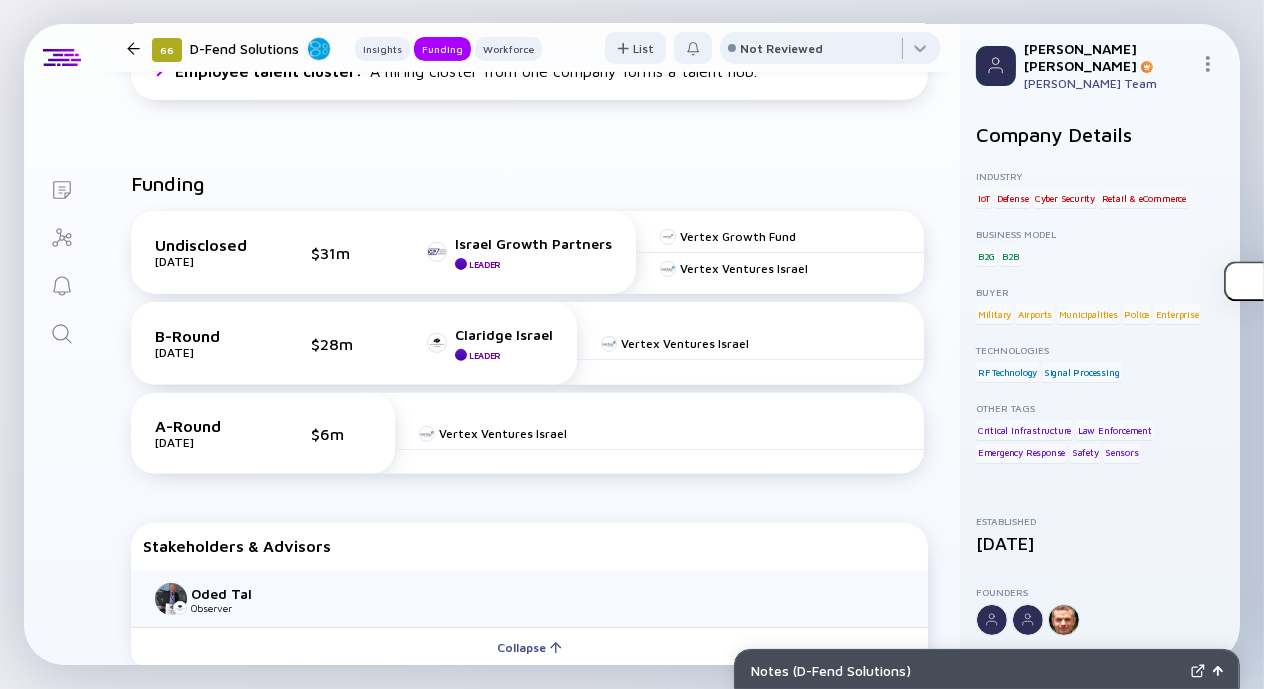 scroll, scrollTop: 639, scrollLeft: 0, axis: vertical 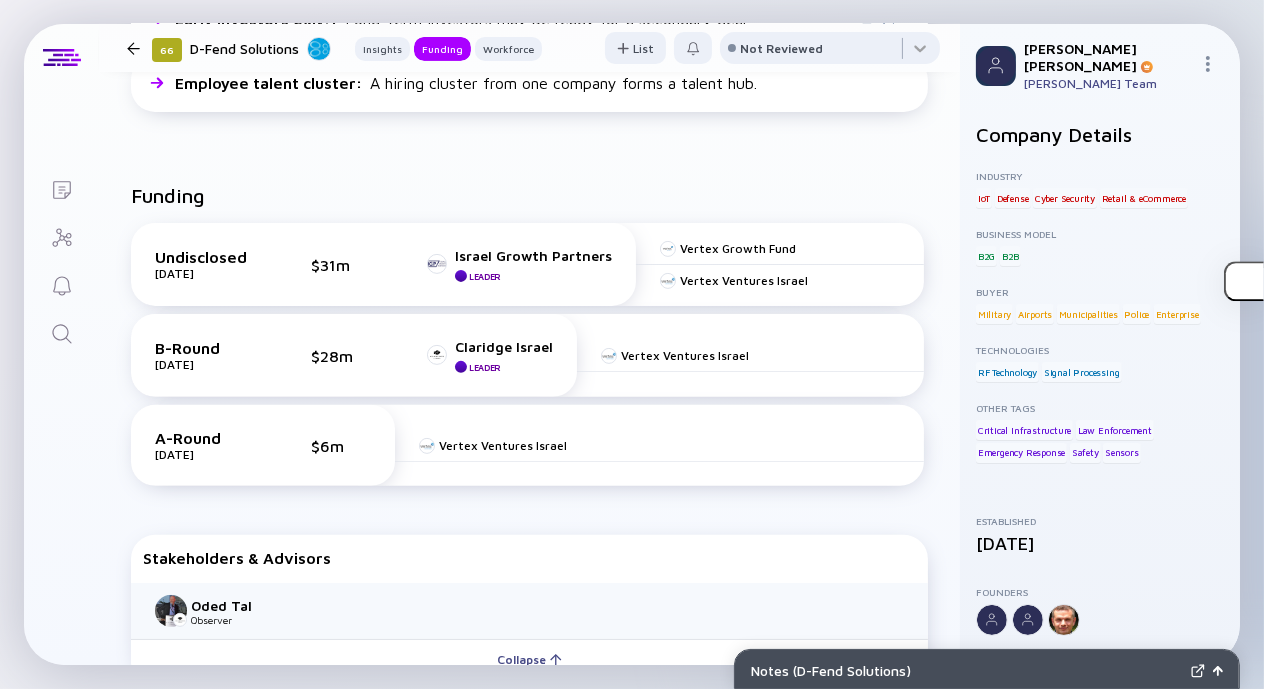 click at bounding box center (61, 332) 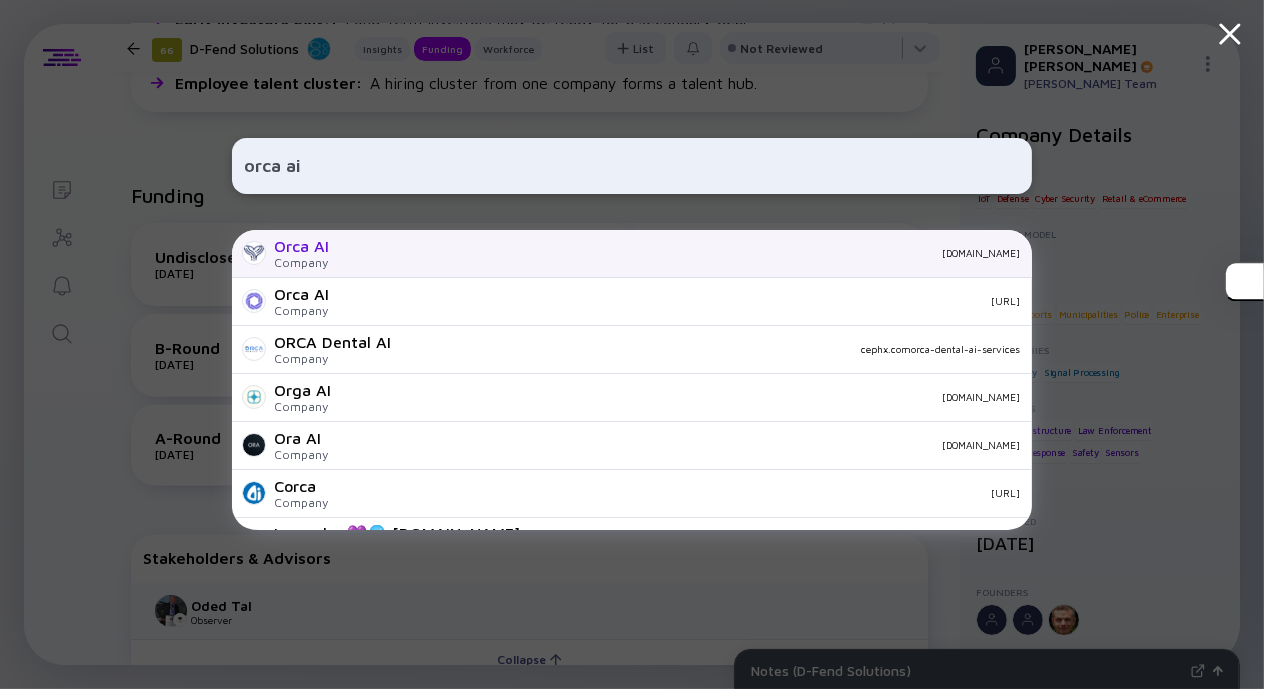 type on "orca ai" 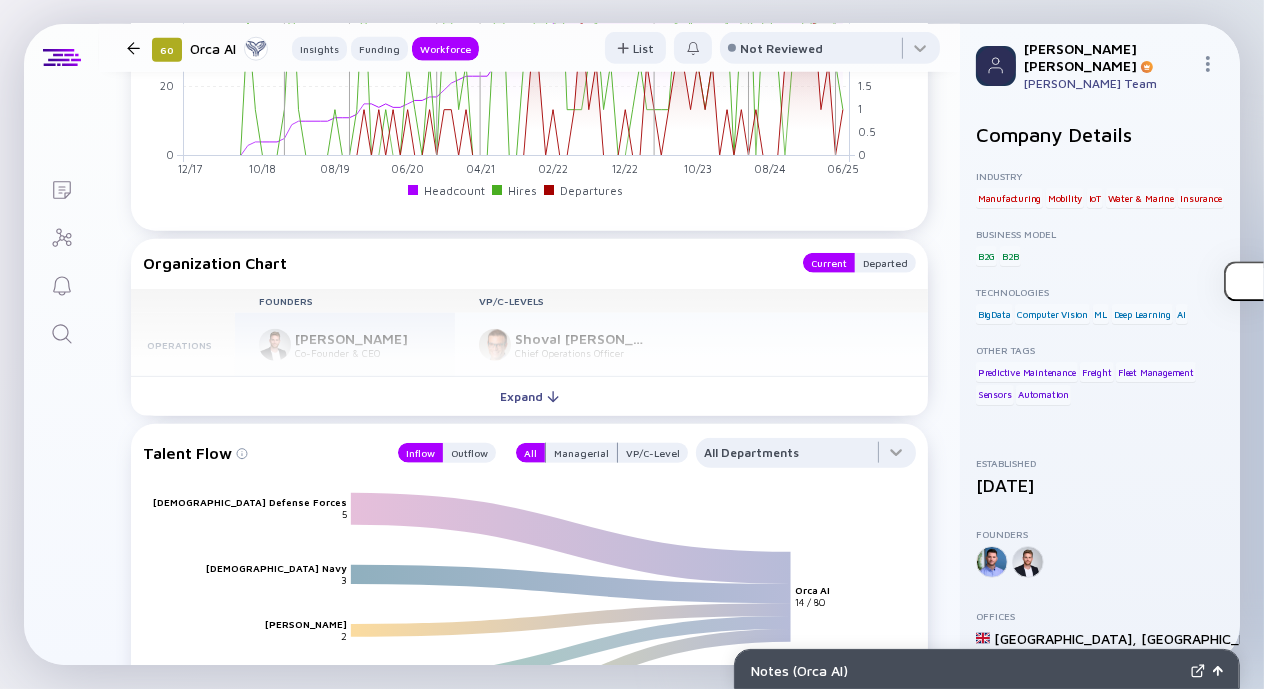 scroll, scrollTop: 2390, scrollLeft: 0, axis: vertical 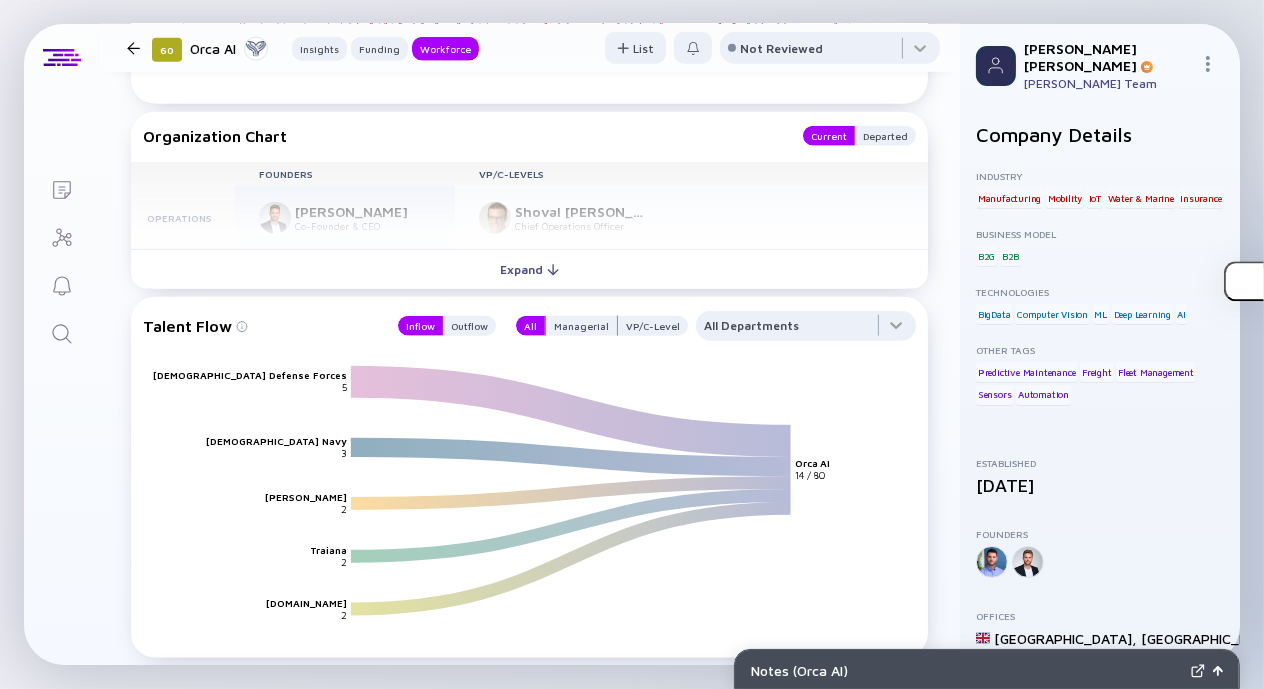 click on "Founders VP/C-Levels Operations [PERSON_NAME] Co-Founder & CEO Shoval [PERSON_NAME] Chief Operations Officer R&D Dor Raviv Co-Founder & CTO New Hire [PERSON_NAME] VP R&D Sales [PERSON_NAME] VP Global Sales Marketing [PERSON_NAME] VP Marketing Product [PERSON_NAME] Lubratzki [PERSON_NAME] Product HR [PERSON_NAME] VP People Finance [PERSON_NAME] CFO" at bounding box center [529, 206] 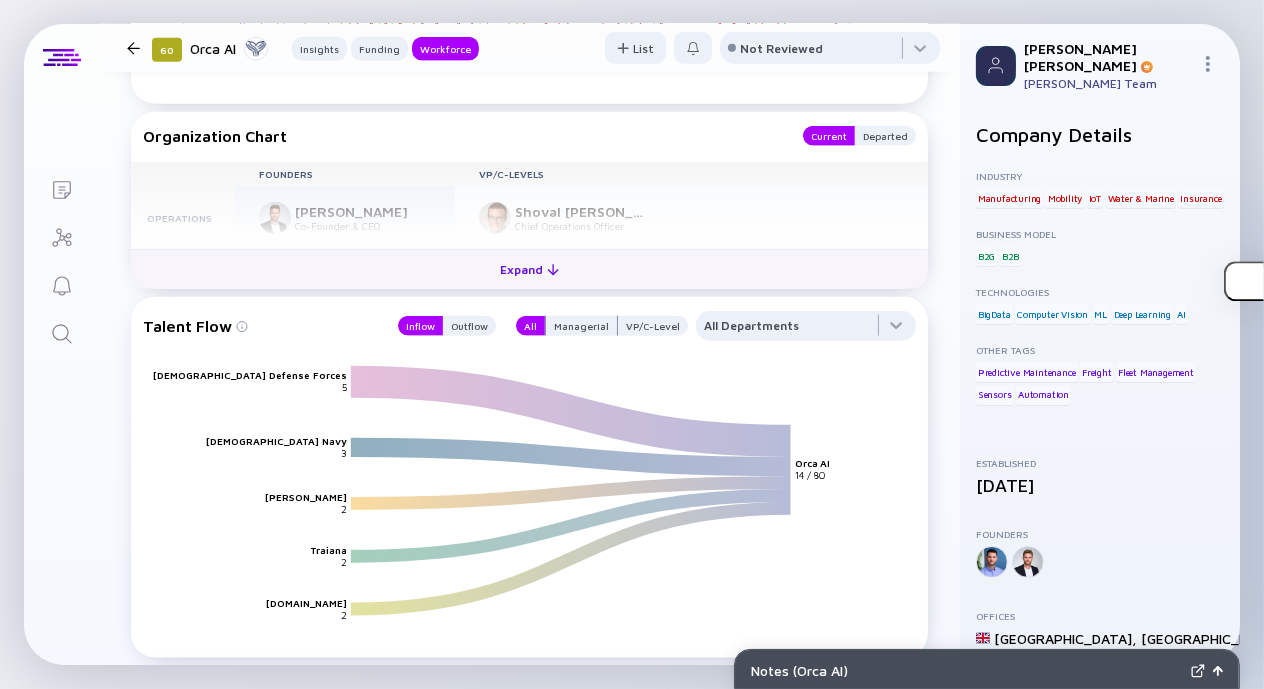 click on "Expand" at bounding box center (529, 269) 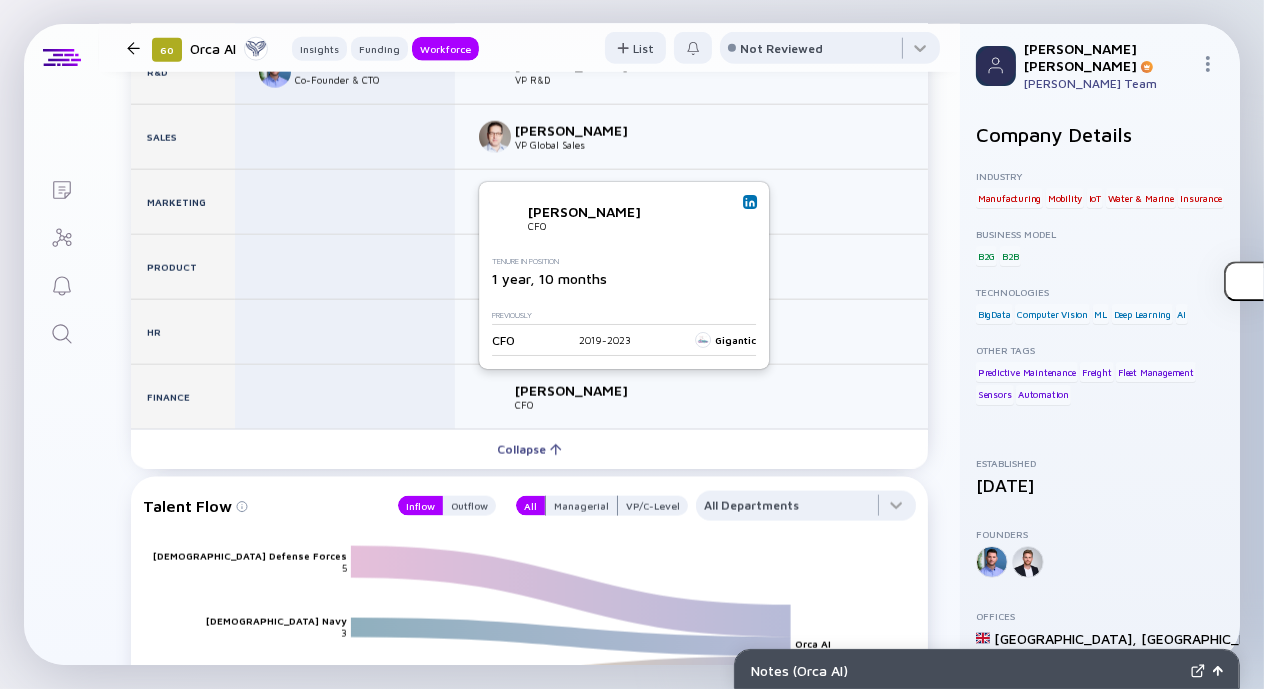 scroll, scrollTop: 2600, scrollLeft: 0, axis: vertical 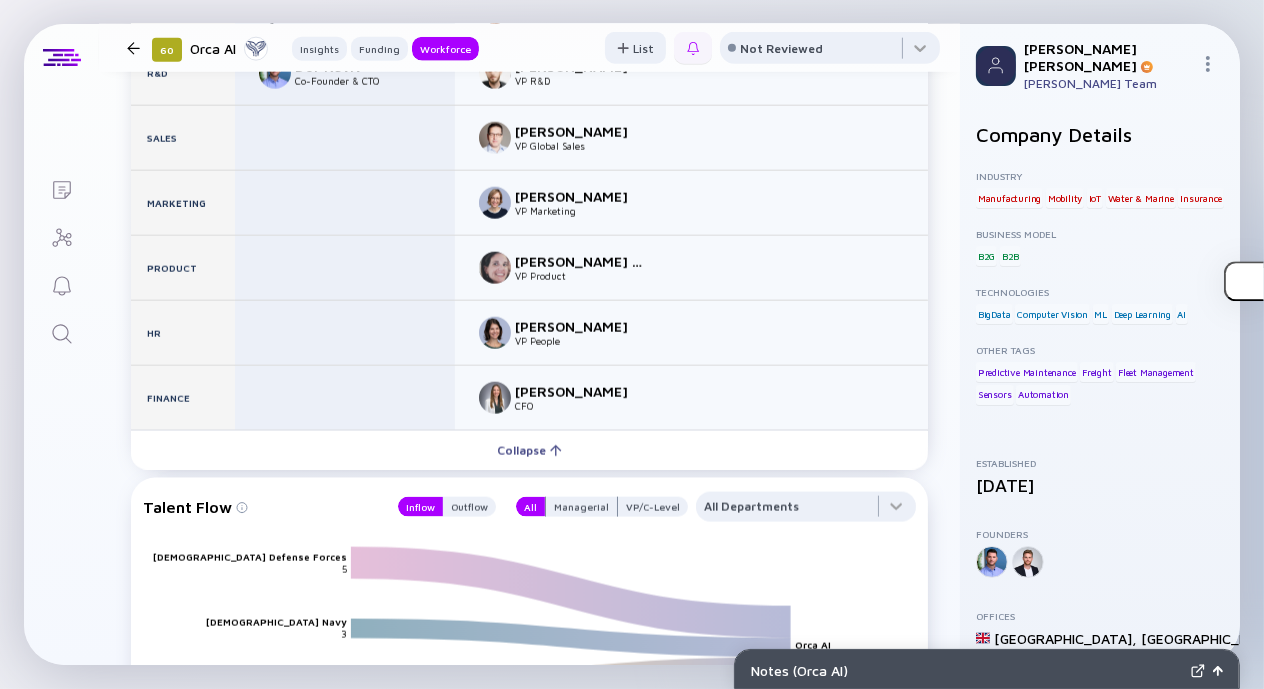 click at bounding box center [693, 48] 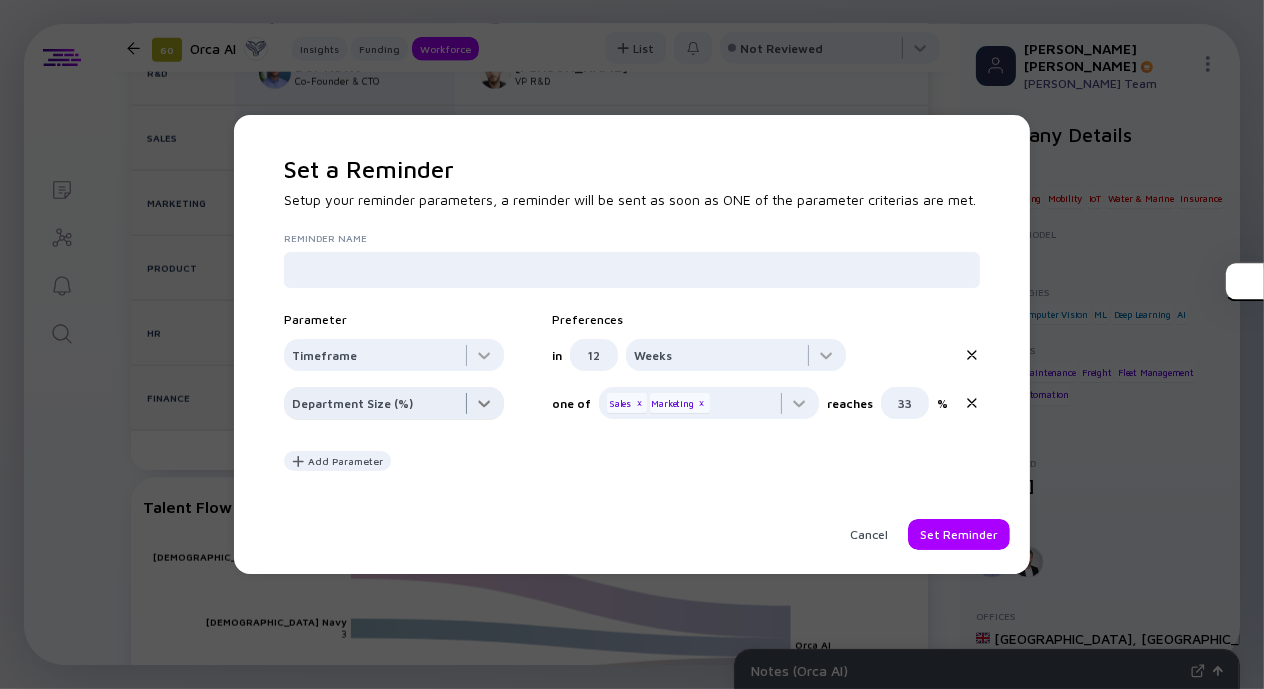 click at bounding box center (394, 359) 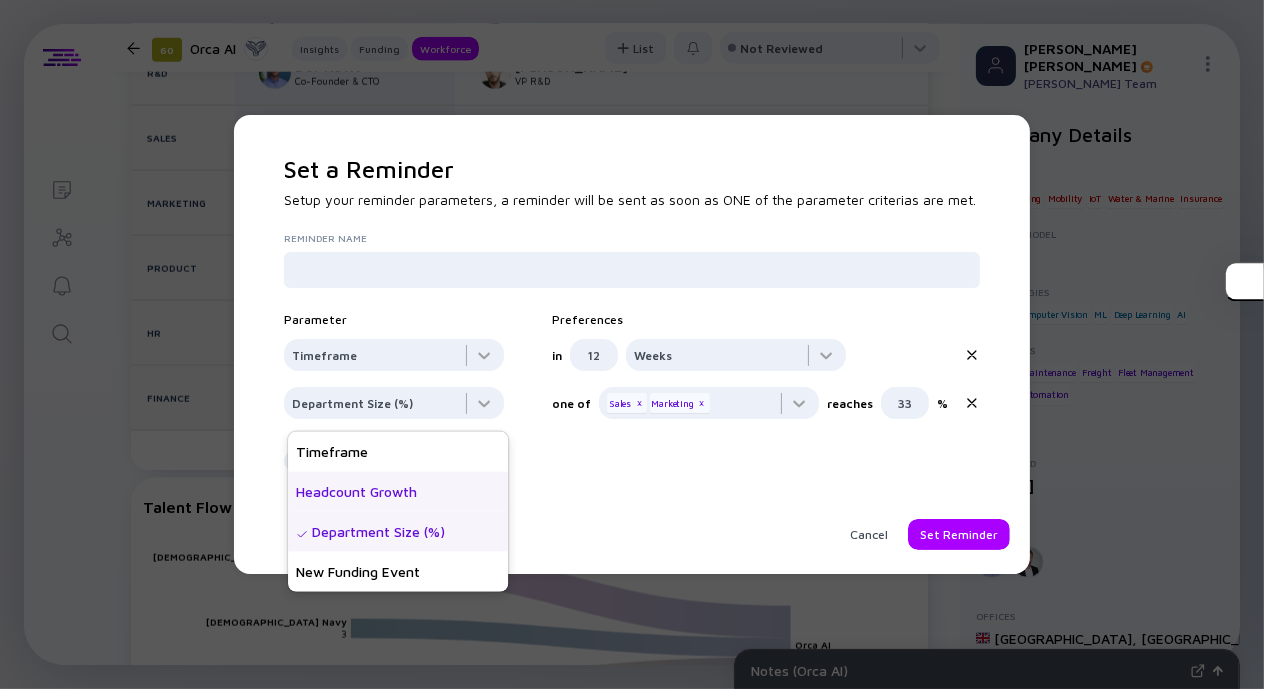 click on "Headcount Growth" at bounding box center [398, 492] 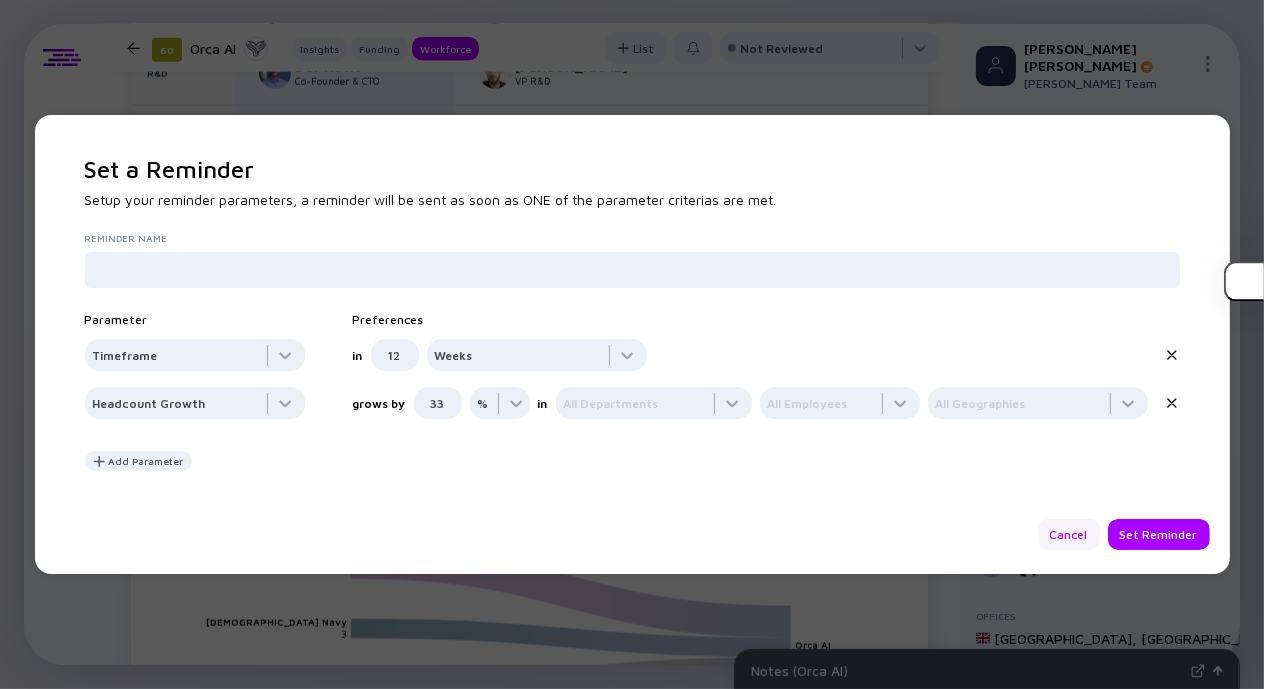 click on "Cancel" at bounding box center [1069, 534] 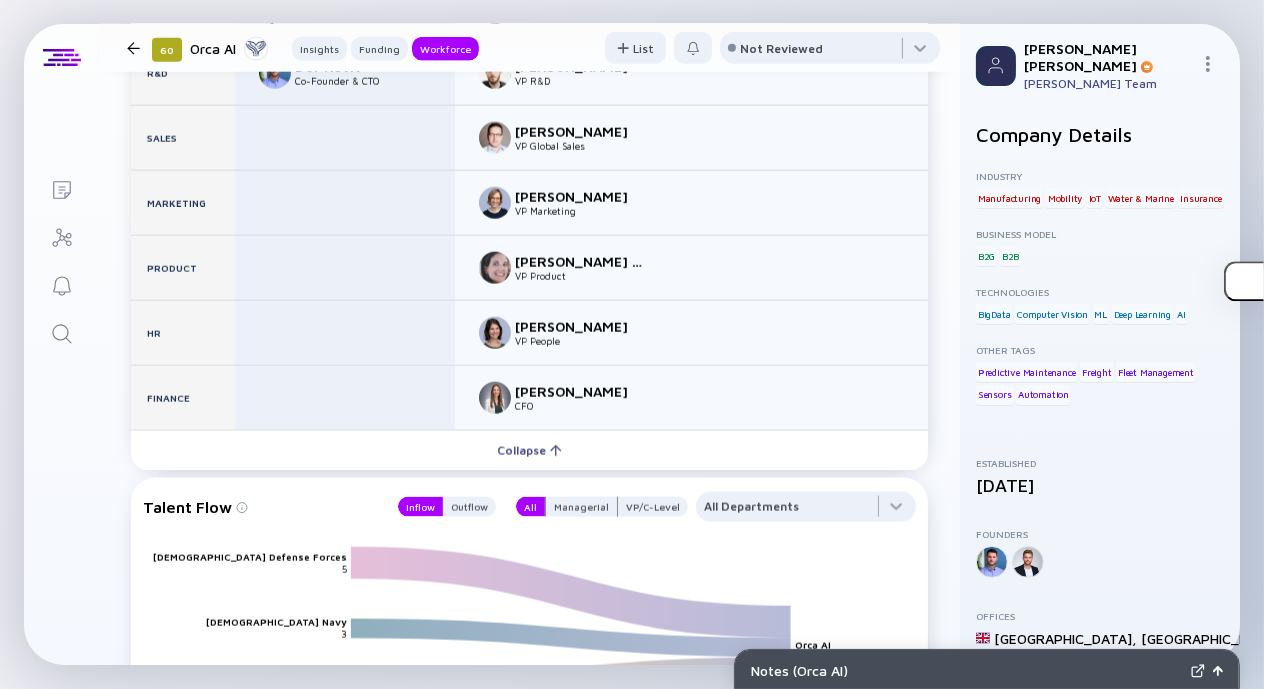click 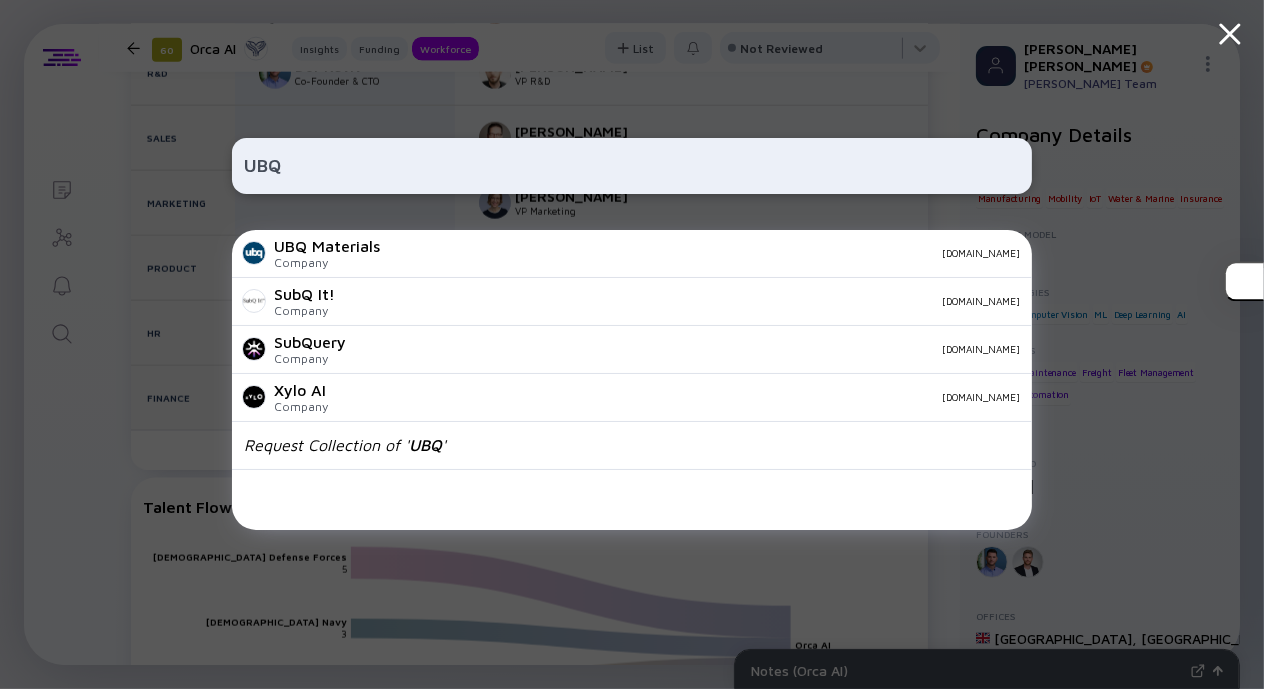 type on "UBQ" 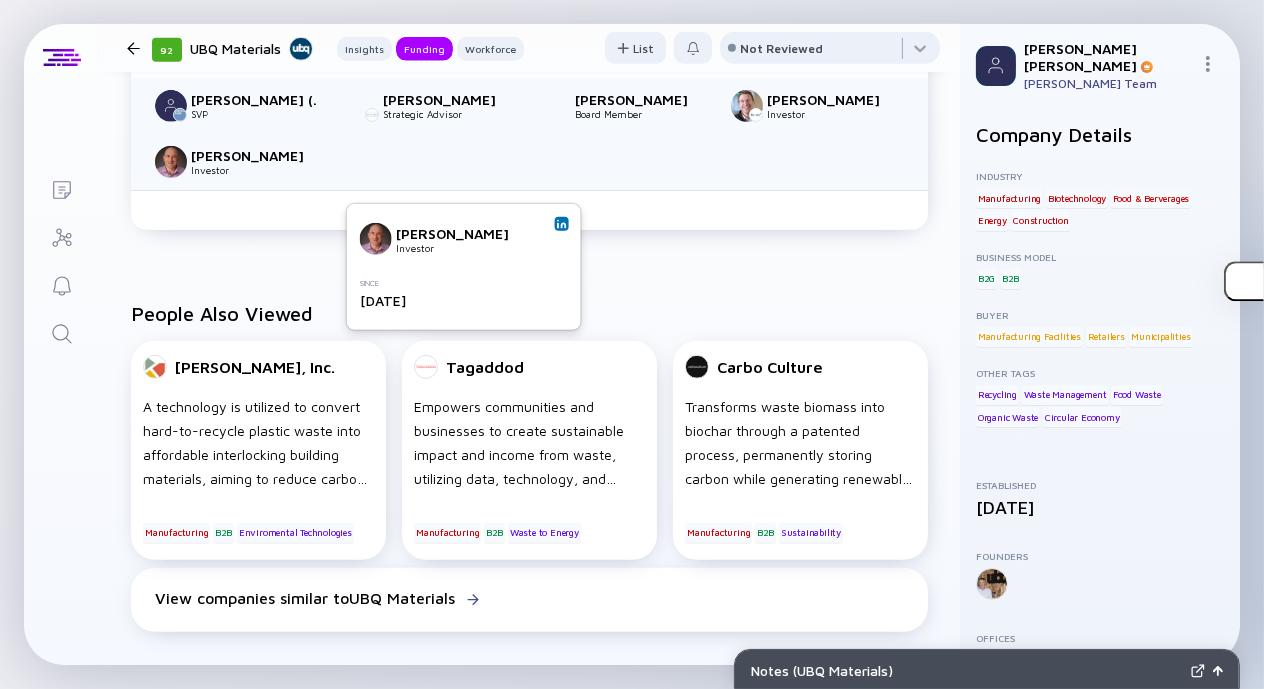 scroll, scrollTop: 1100, scrollLeft: 0, axis: vertical 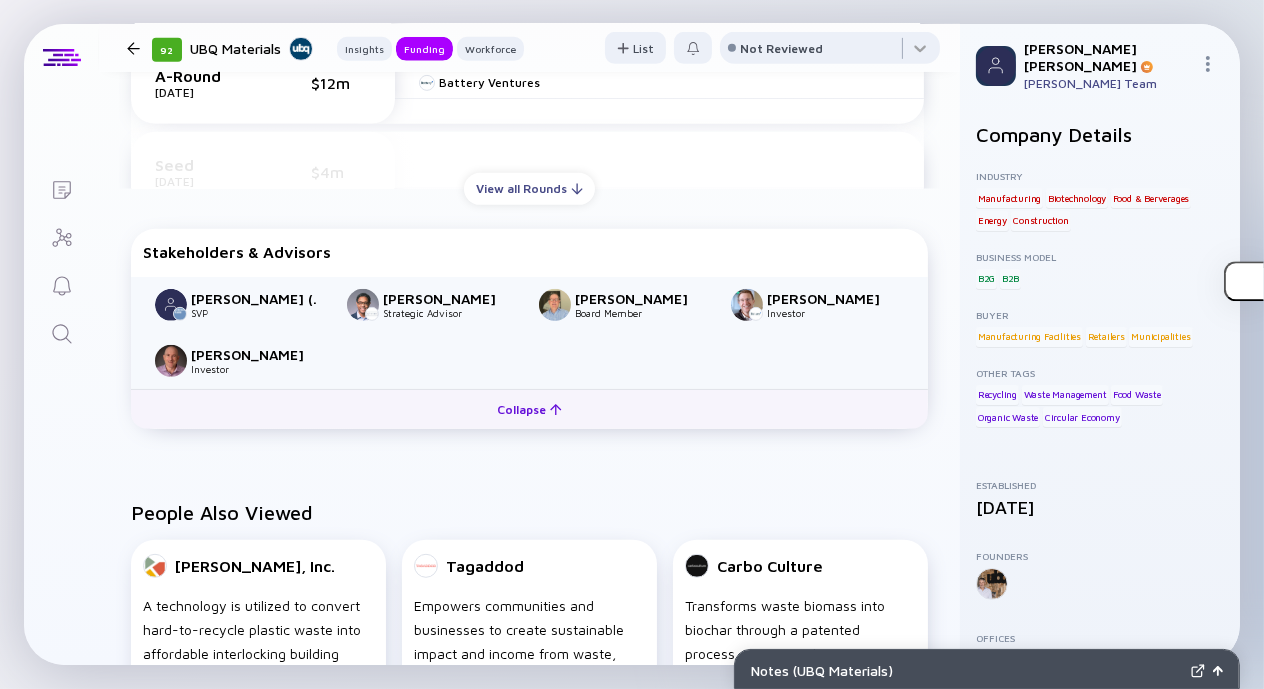 click on "Collapse" at bounding box center (529, 409) 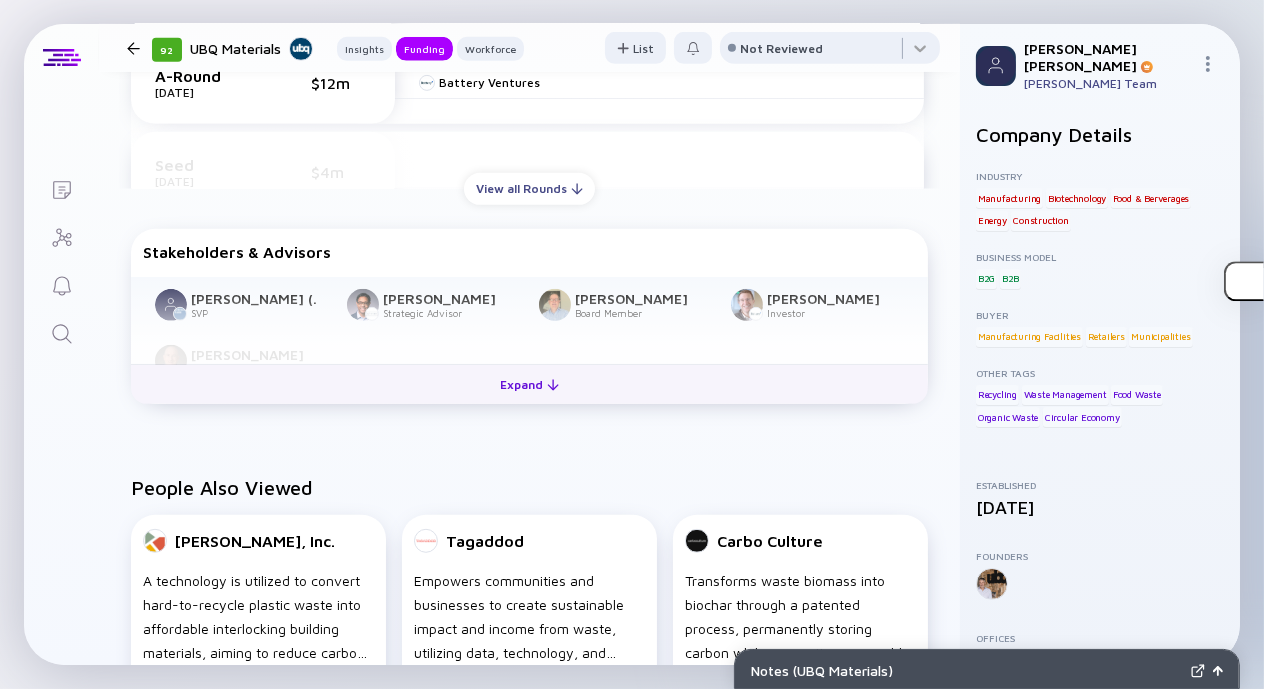 click on "Expand" at bounding box center (529, 384) 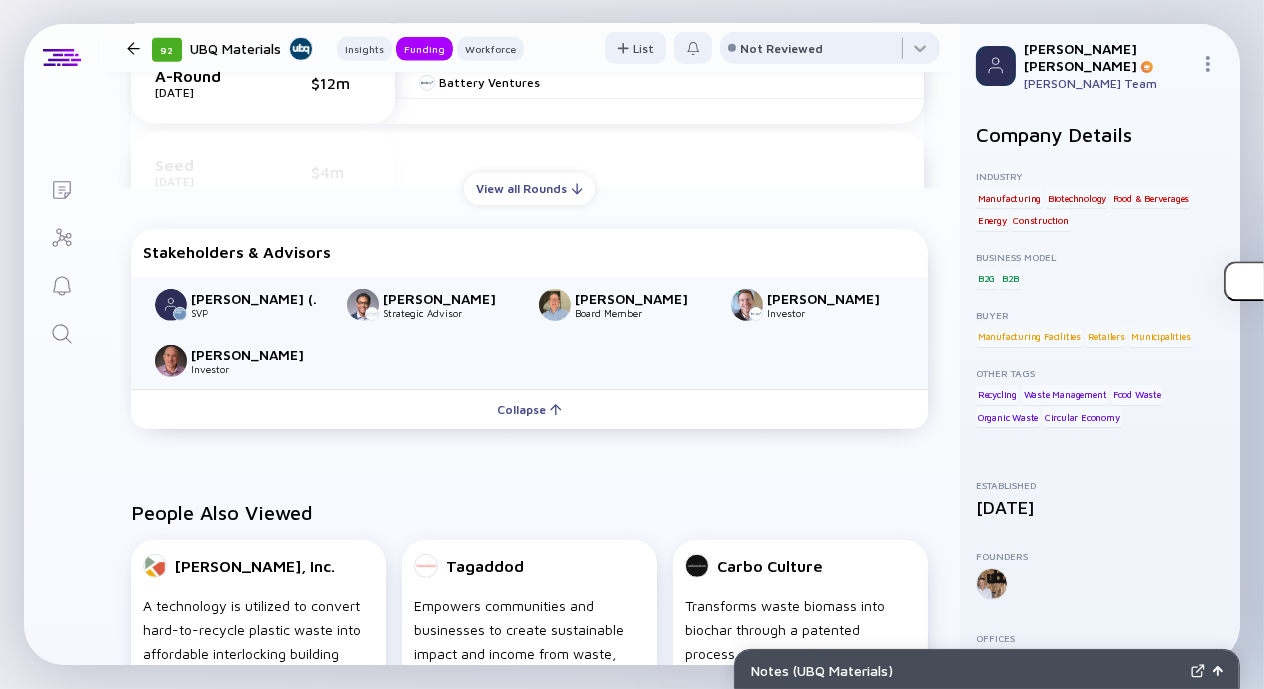 click at bounding box center [61, 332] 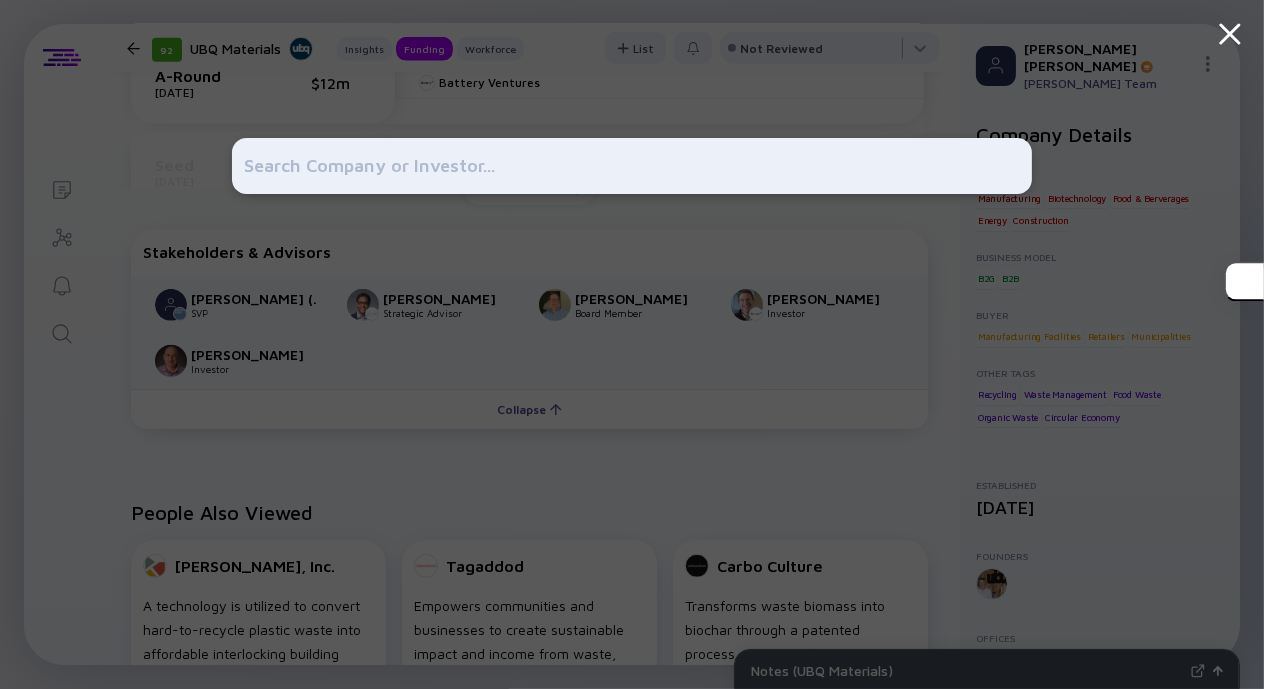 type on "G" 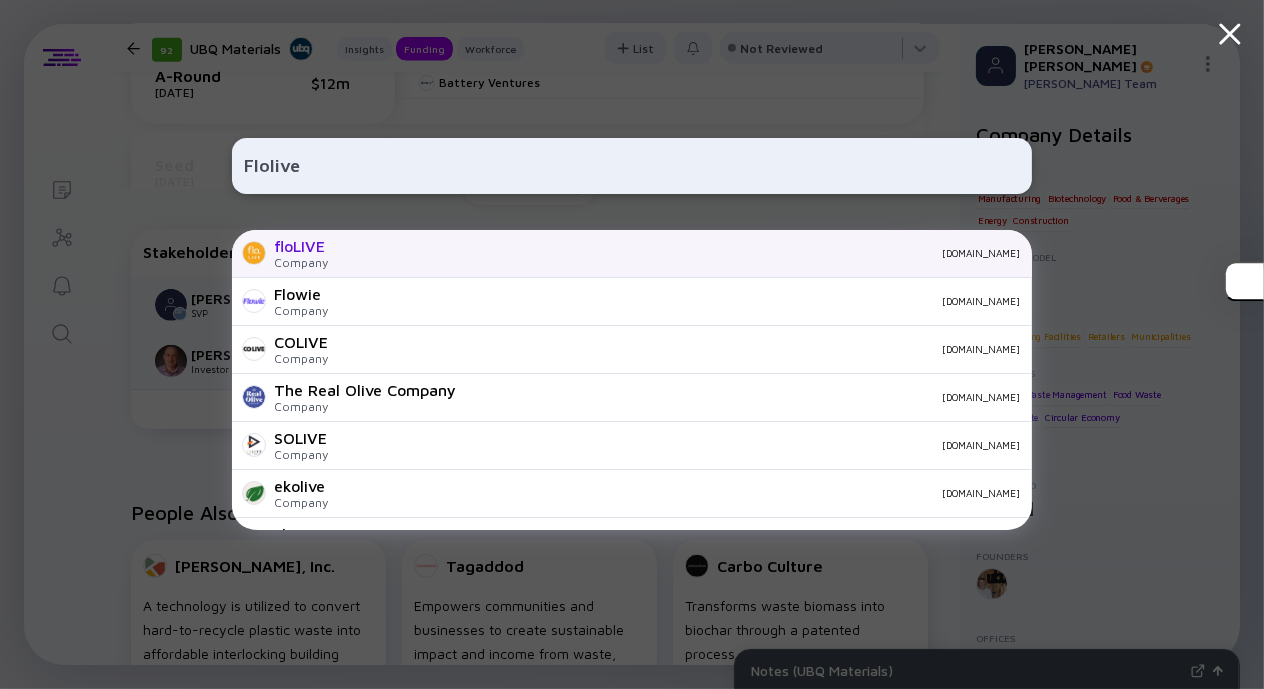 type on "Flolive" 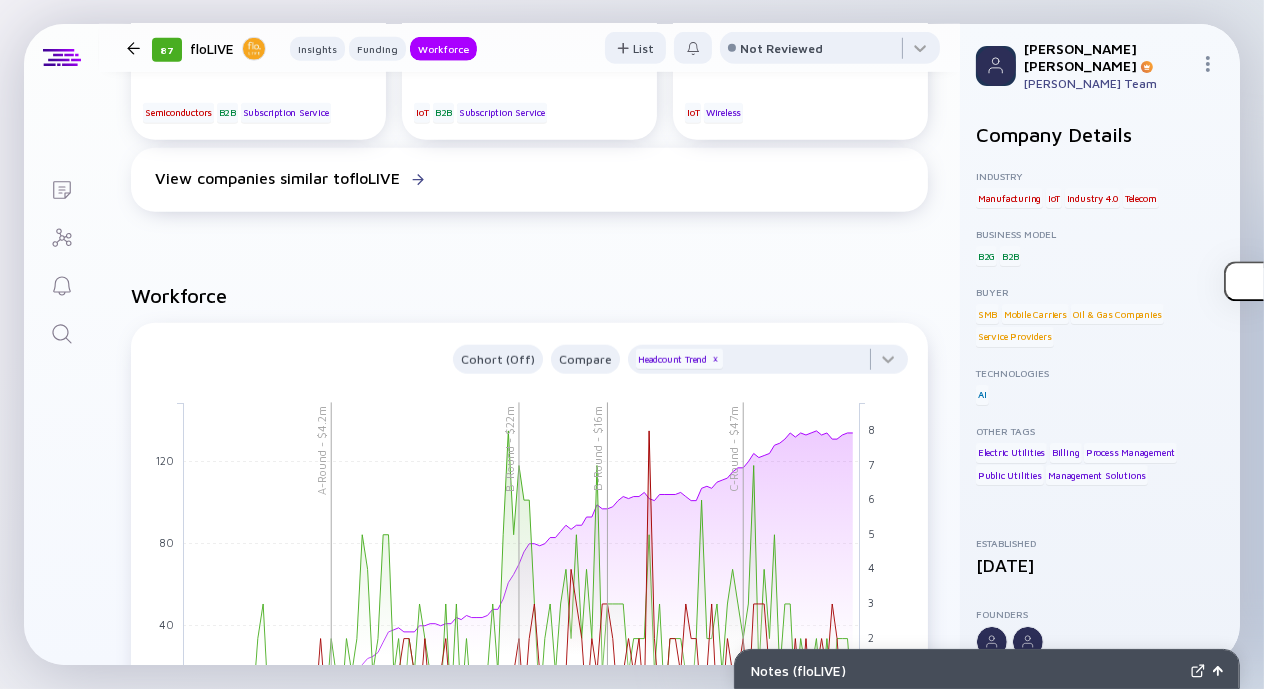 scroll, scrollTop: 1831, scrollLeft: 0, axis: vertical 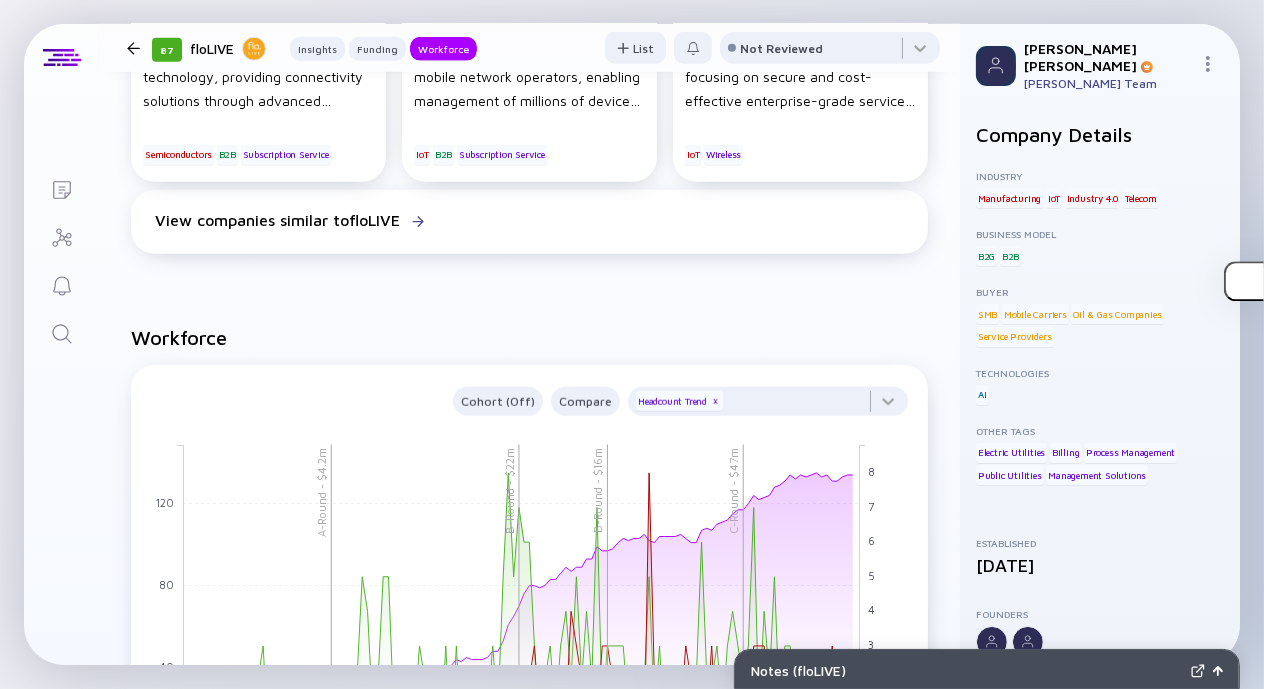 drag, startPoint x: 446, startPoint y: 307, endPoint x: 340, endPoint y: 355, distance: 116.3615 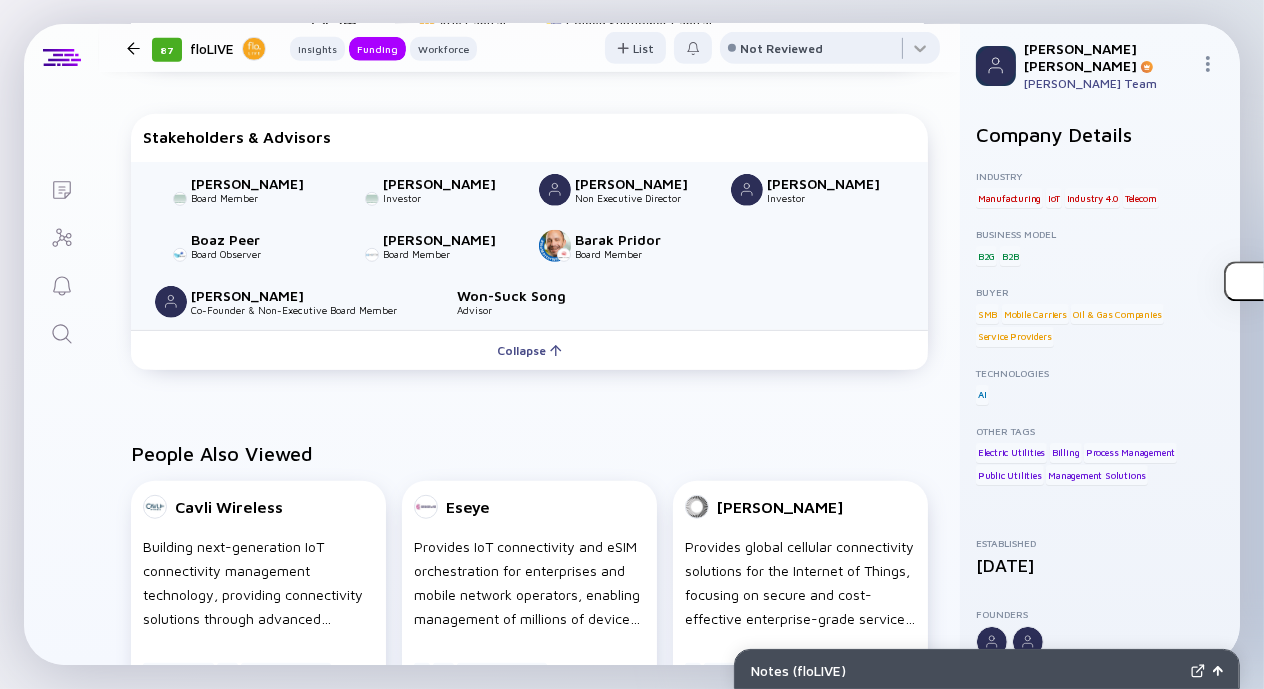 scroll, scrollTop: 1304, scrollLeft: 0, axis: vertical 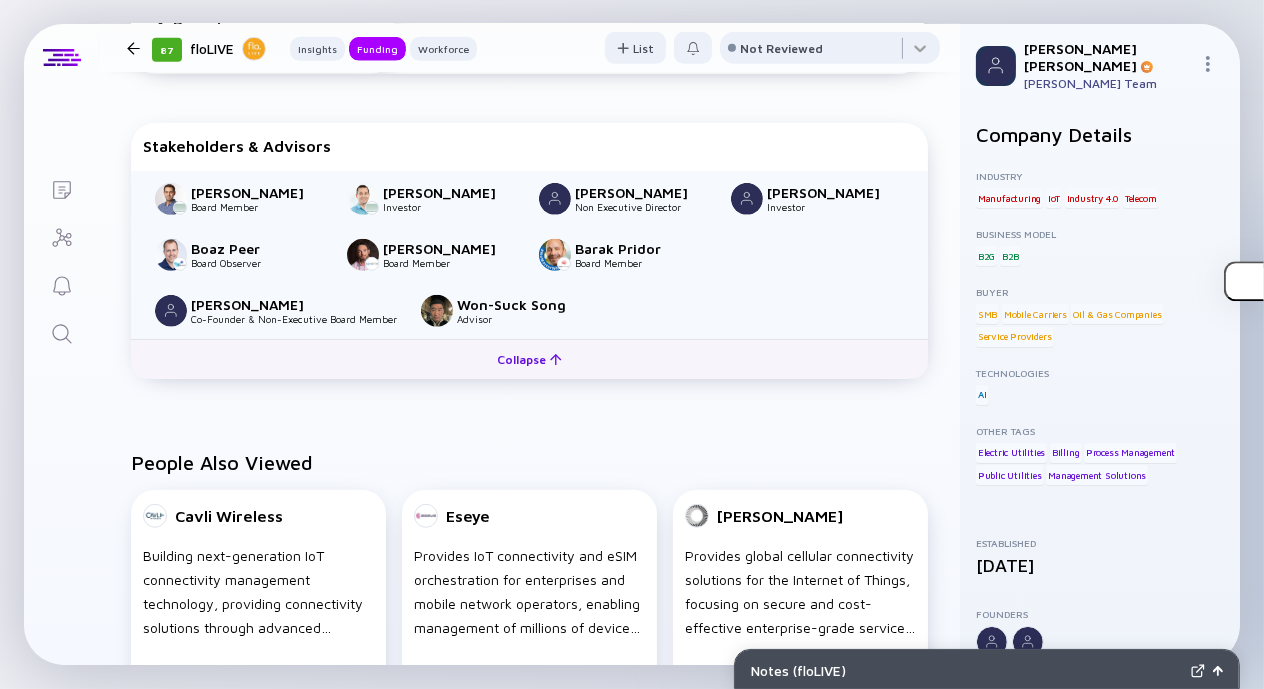 click on "Collapse" at bounding box center [529, 359] 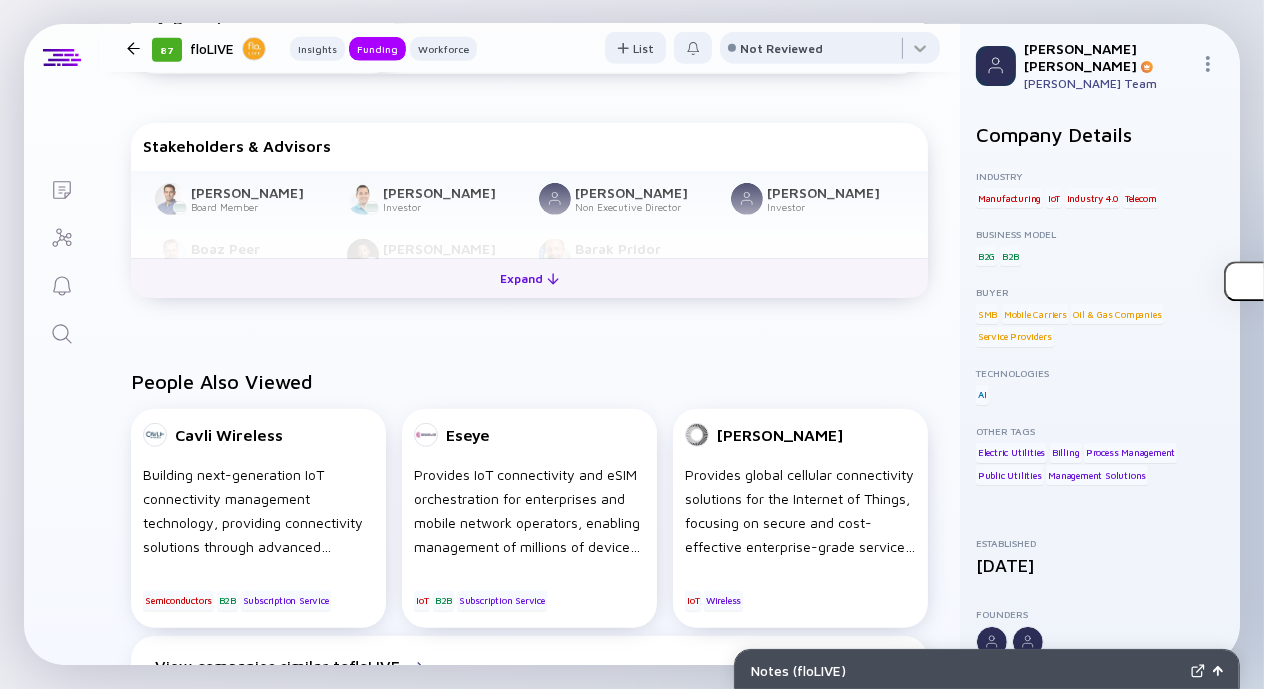 click on "Expand" at bounding box center (529, 278) 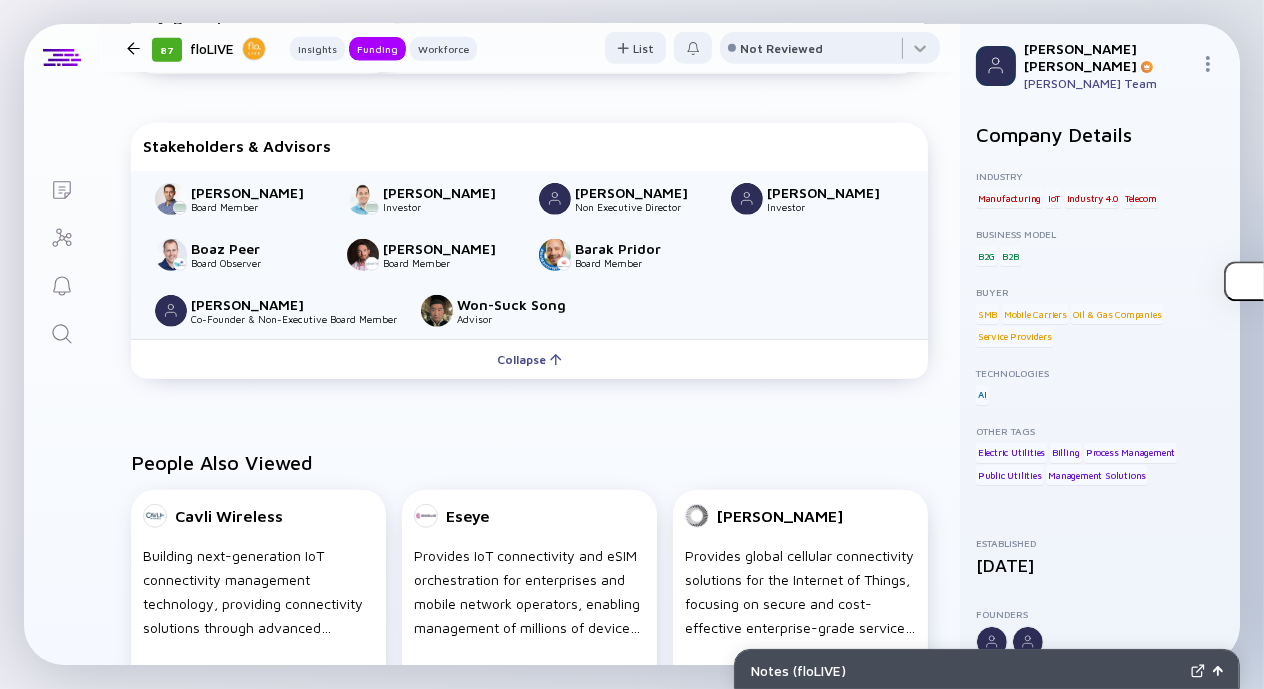 click on "People Also Viewed Cavli Wireless Building next-generation IoT connectivity management technology, providing connectivity solutions through advanced hardware, a modem management cloud, and a platform for device management. It simplifies global IoT adoption across various industries, offering scalable services and modules with integrated connectivity features. Semiconductors B2B Subscription Service Eseye Provides IoT connectivity and eSIM orchestration for enterprises and mobile network operators, enabling management of millions of devices with high reliability and localized connectivity. IoT B2B Subscription Service [PERSON_NAME] Provides global cellular connectivity solutions for the Internet of Things, focusing on secure and cost-effective enterprise-grade services across over 180 countries. IoT Wireless View companies similar to  floLIVE" at bounding box center [529, 620] 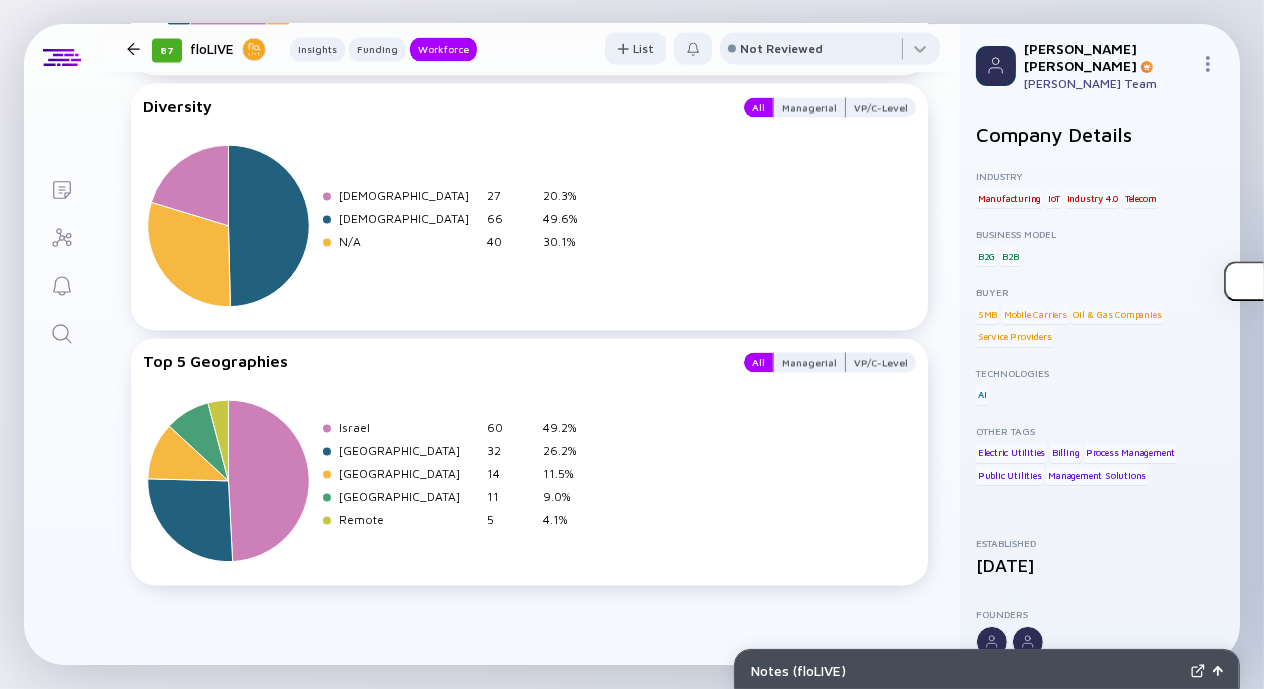 scroll, scrollTop: 4206, scrollLeft: 0, axis: vertical 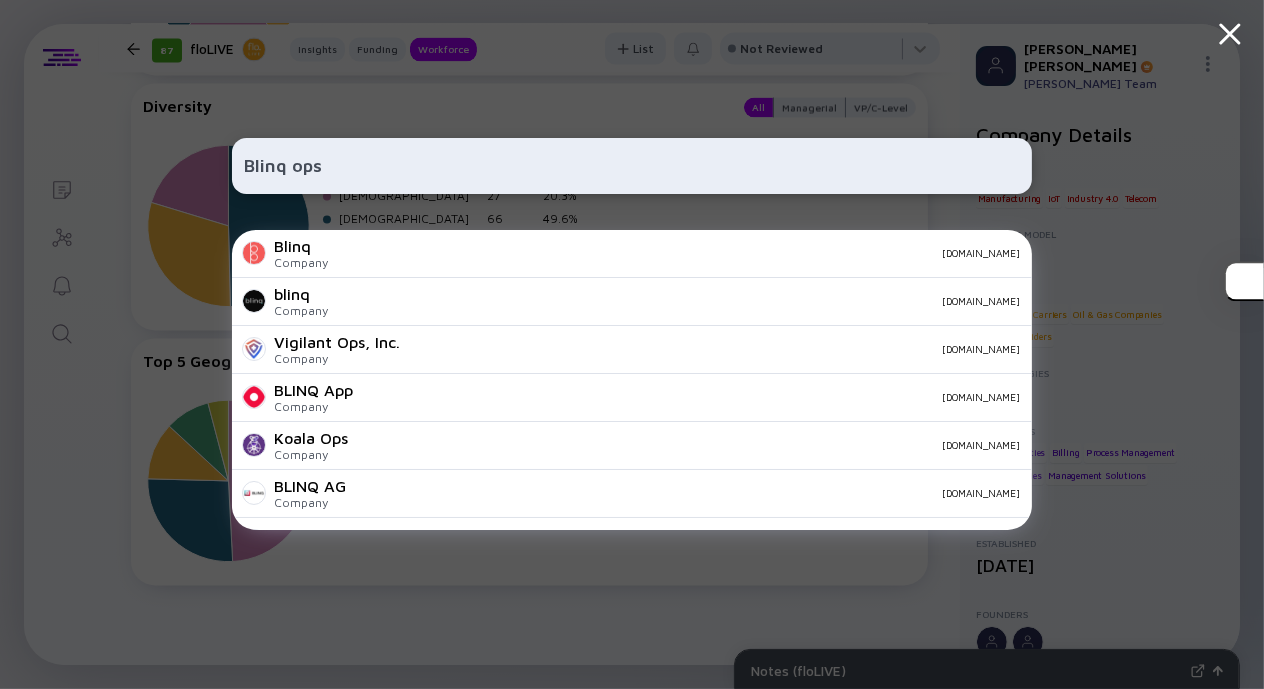 click on "Blinq ops" at bounding box center (632, 166) 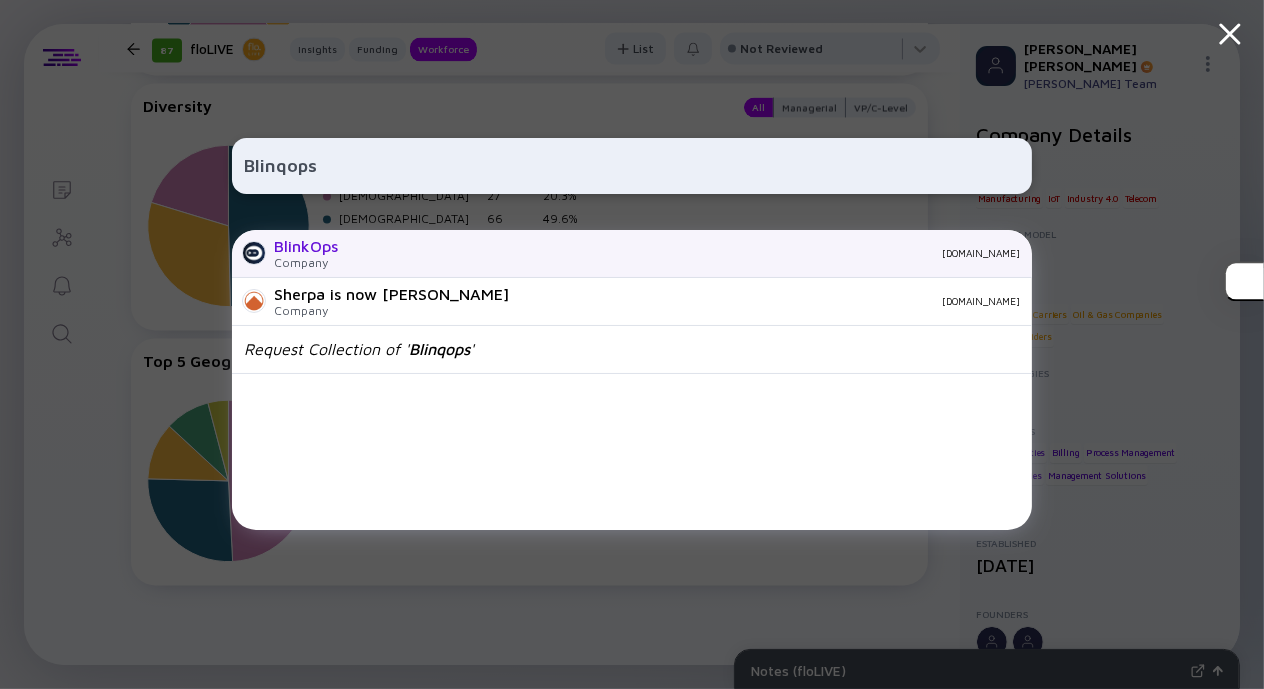 type on "Blinqops" 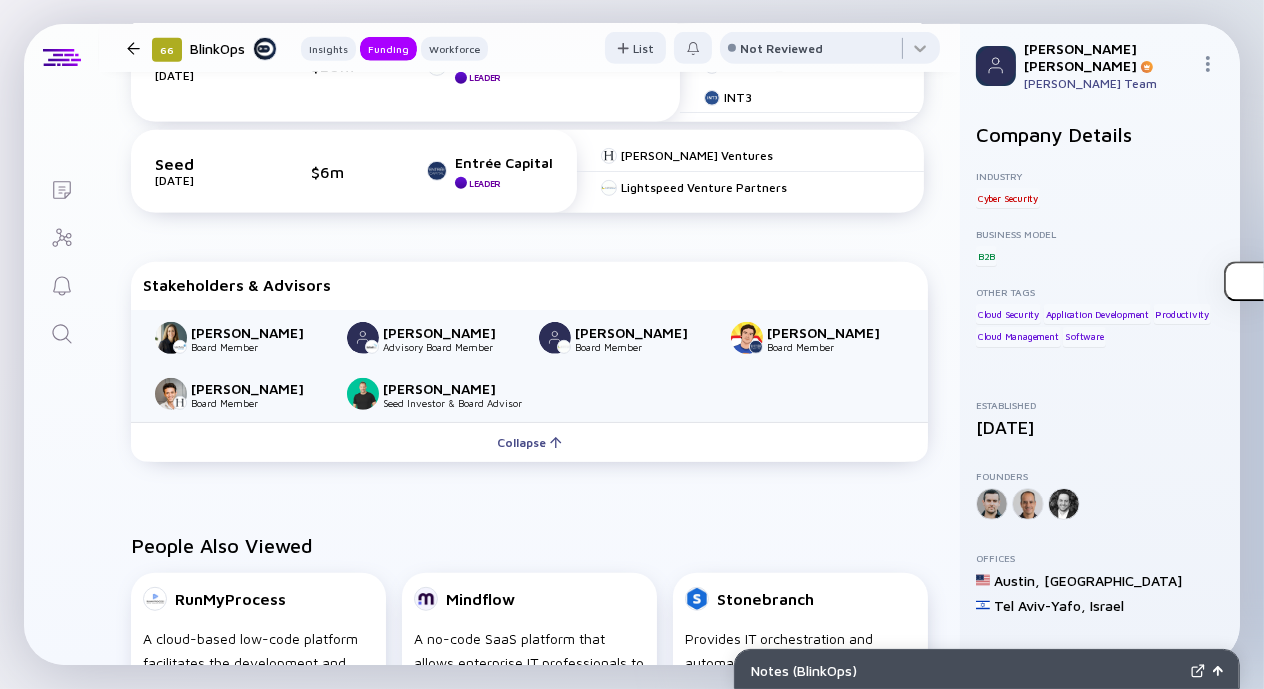 scroll, scrollTop: 1126, scrollLeft: 0, axis: vertical 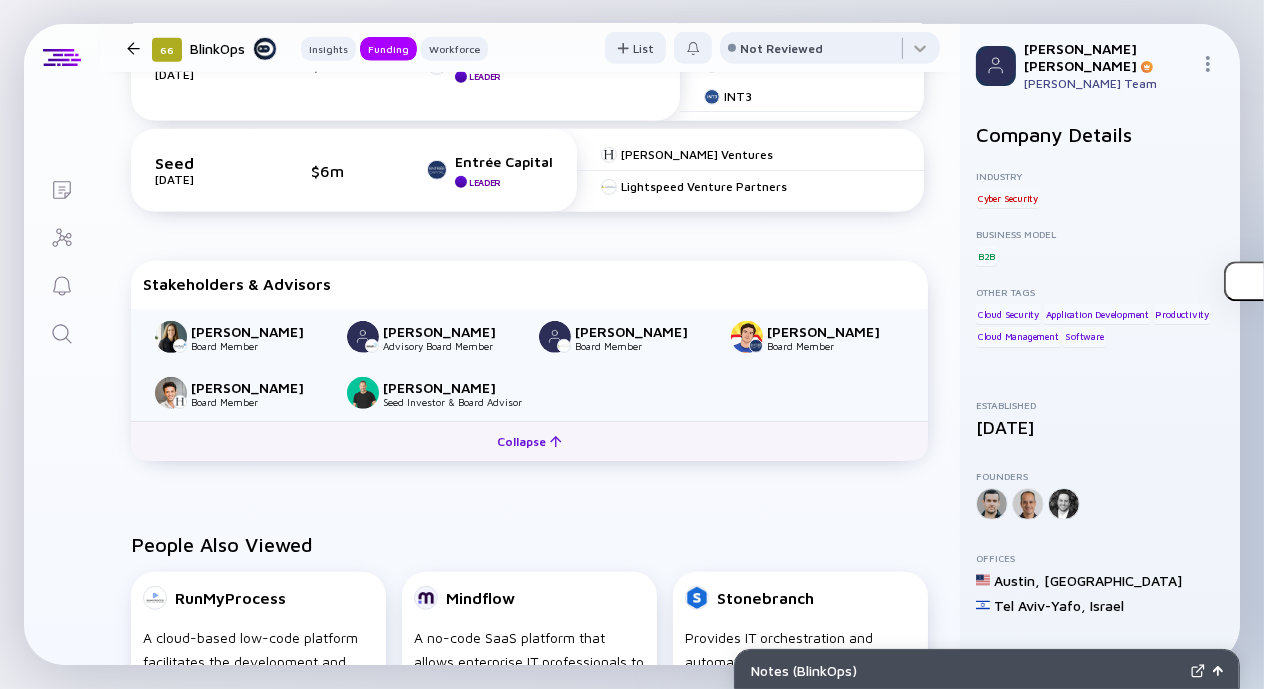 click on "Collapse" at bounding box center [529, 441] 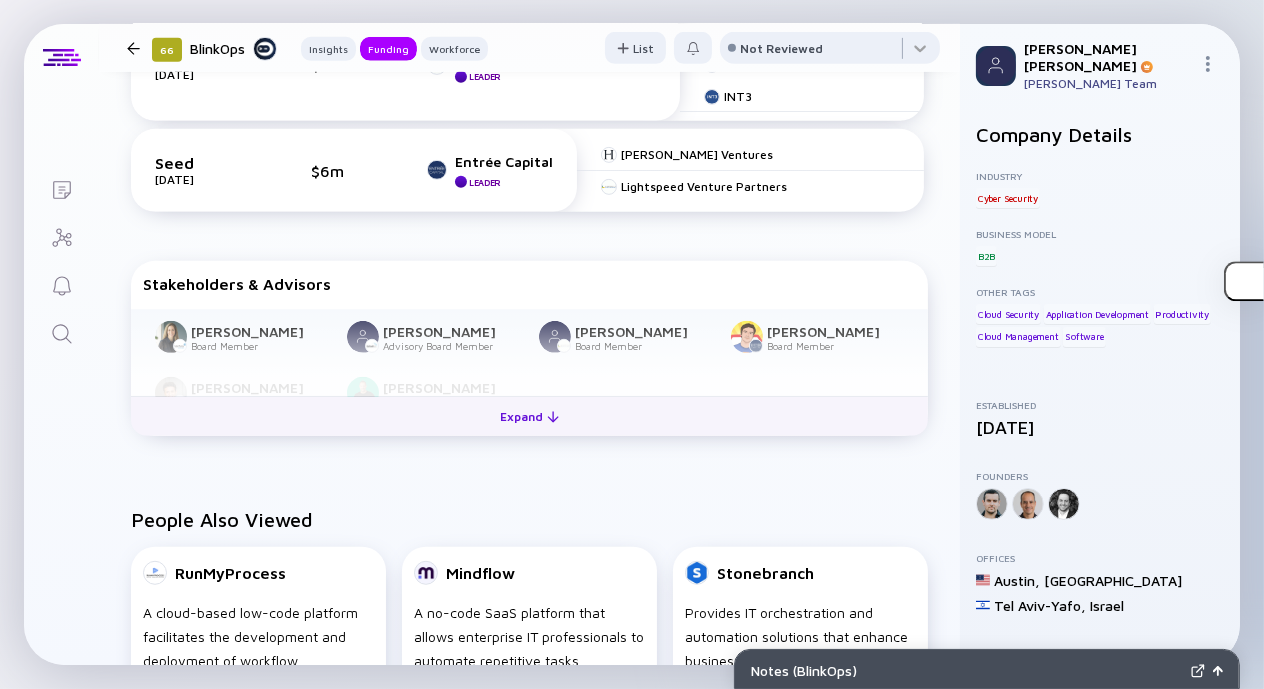 click on "Expand" at bounding box center [529, 416] 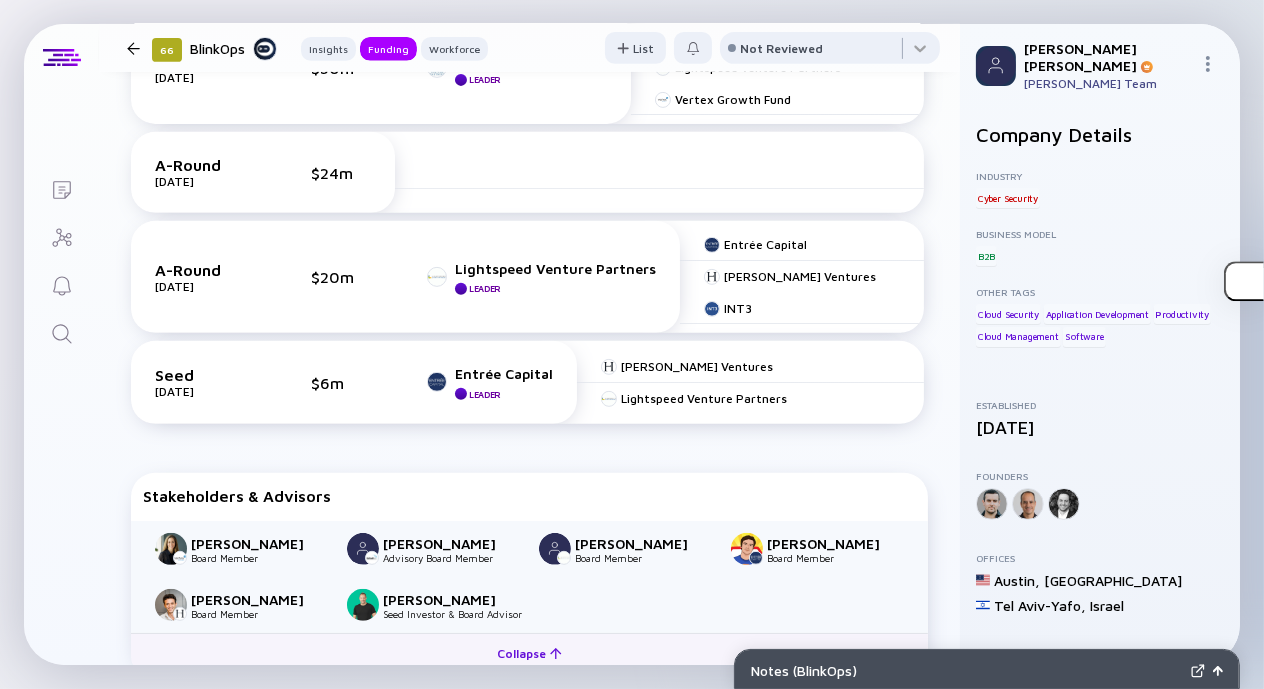 scroll, scrollTop: 919, scrollLeft: 0, axis: vertical 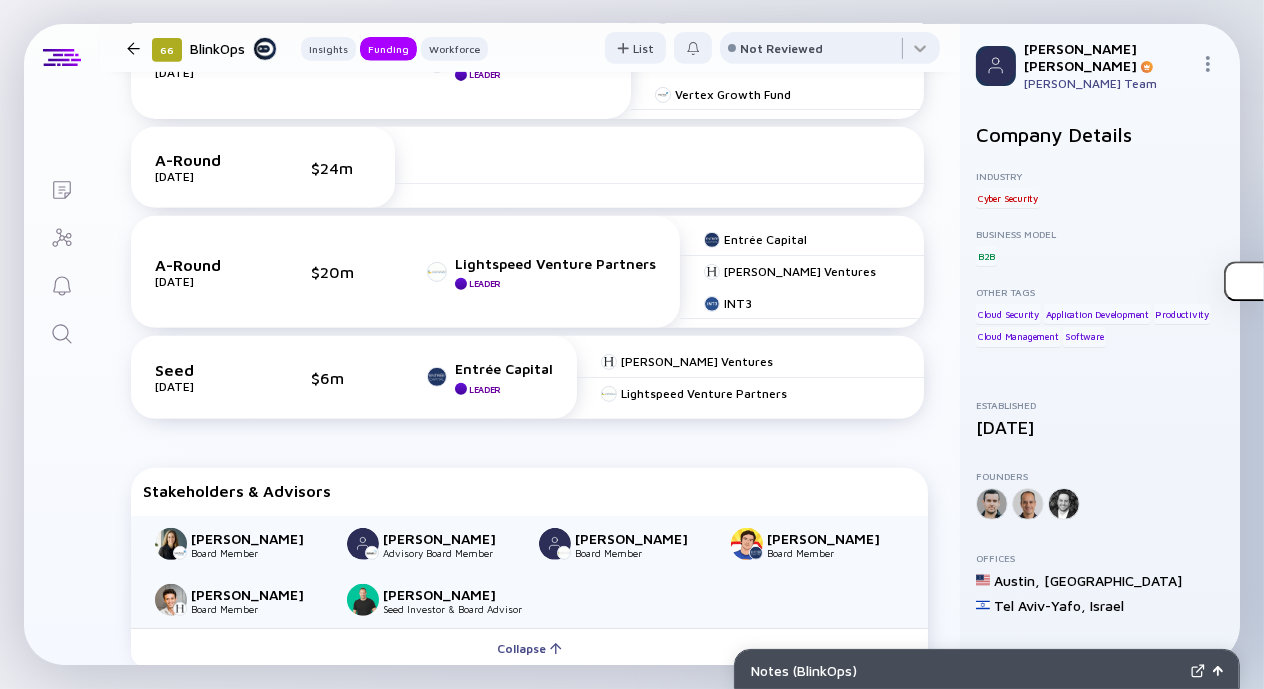 click 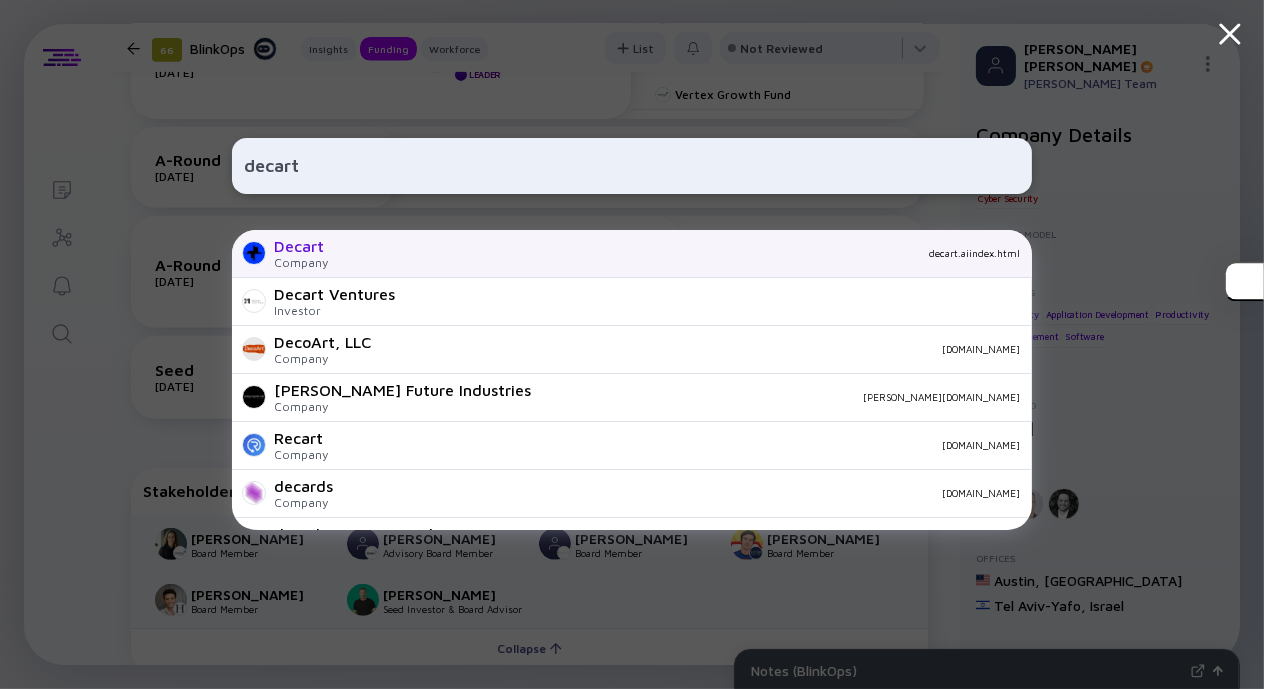 type on "decart" 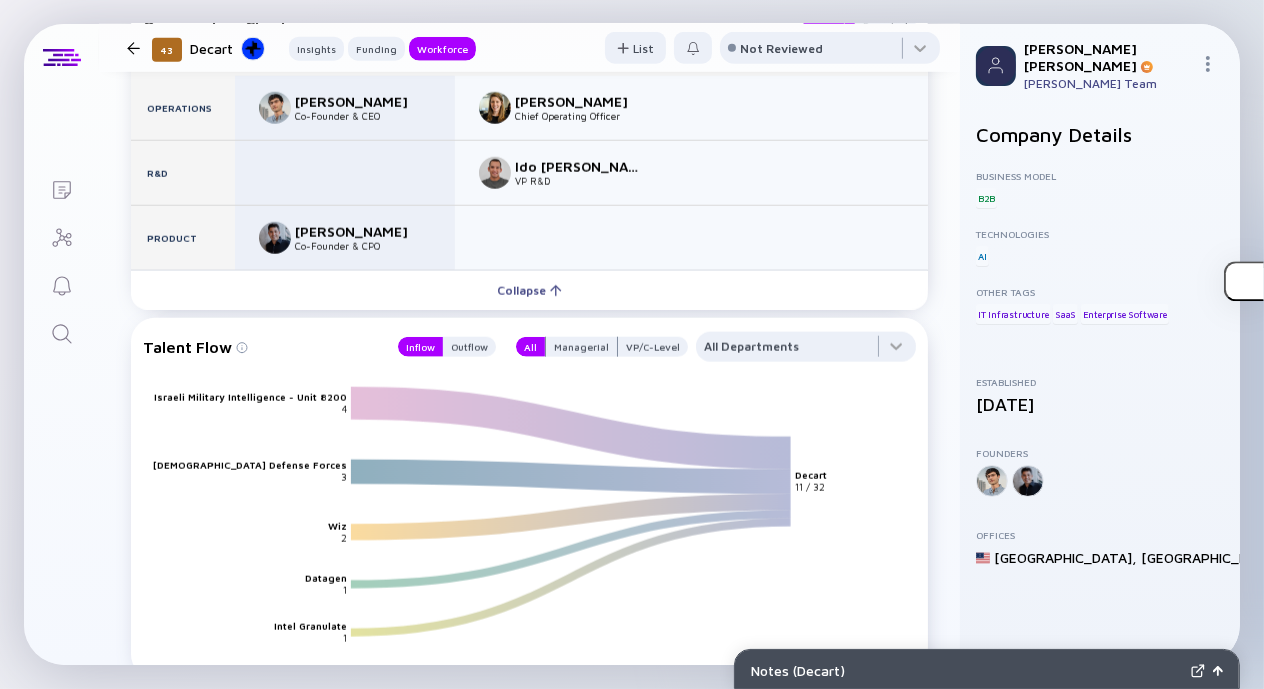 scroll, scrollTop: 2315, scrollLeft: 0, axis: vertical 